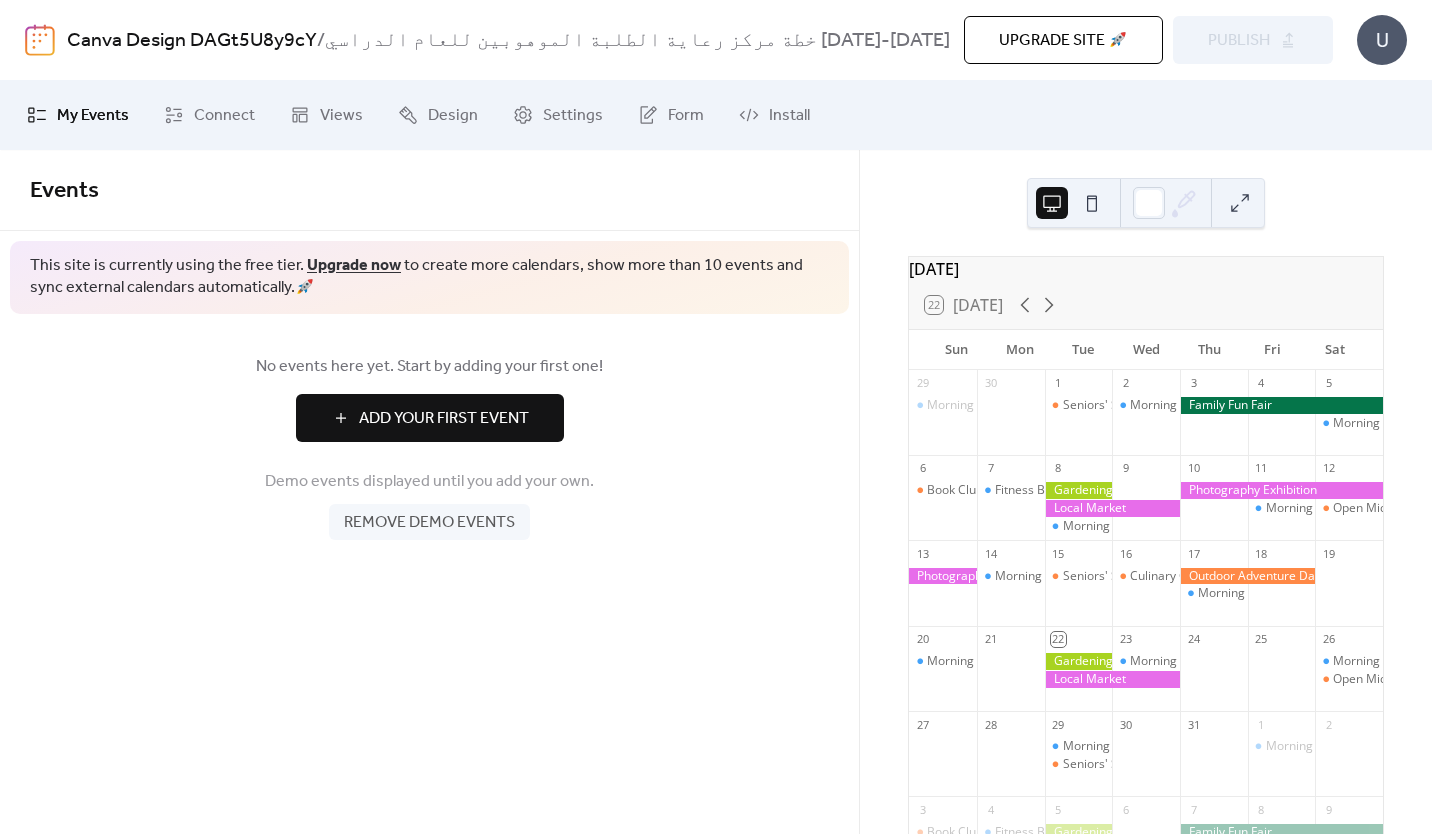 scroll, scrollTop: 0, scrollLeft: 0, axis: both 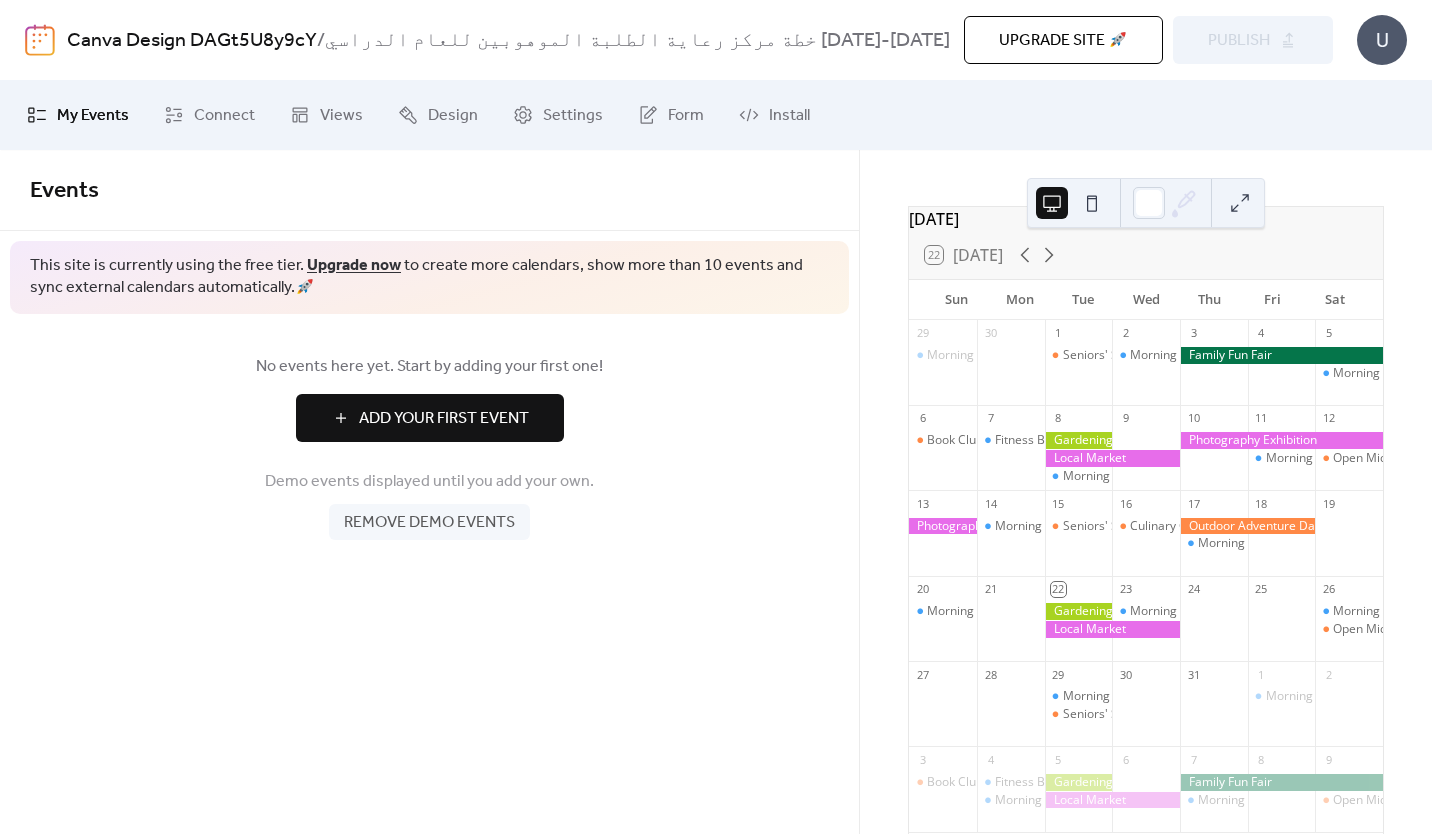 click on "Add Your First Event" at bounding box center (444, 419) 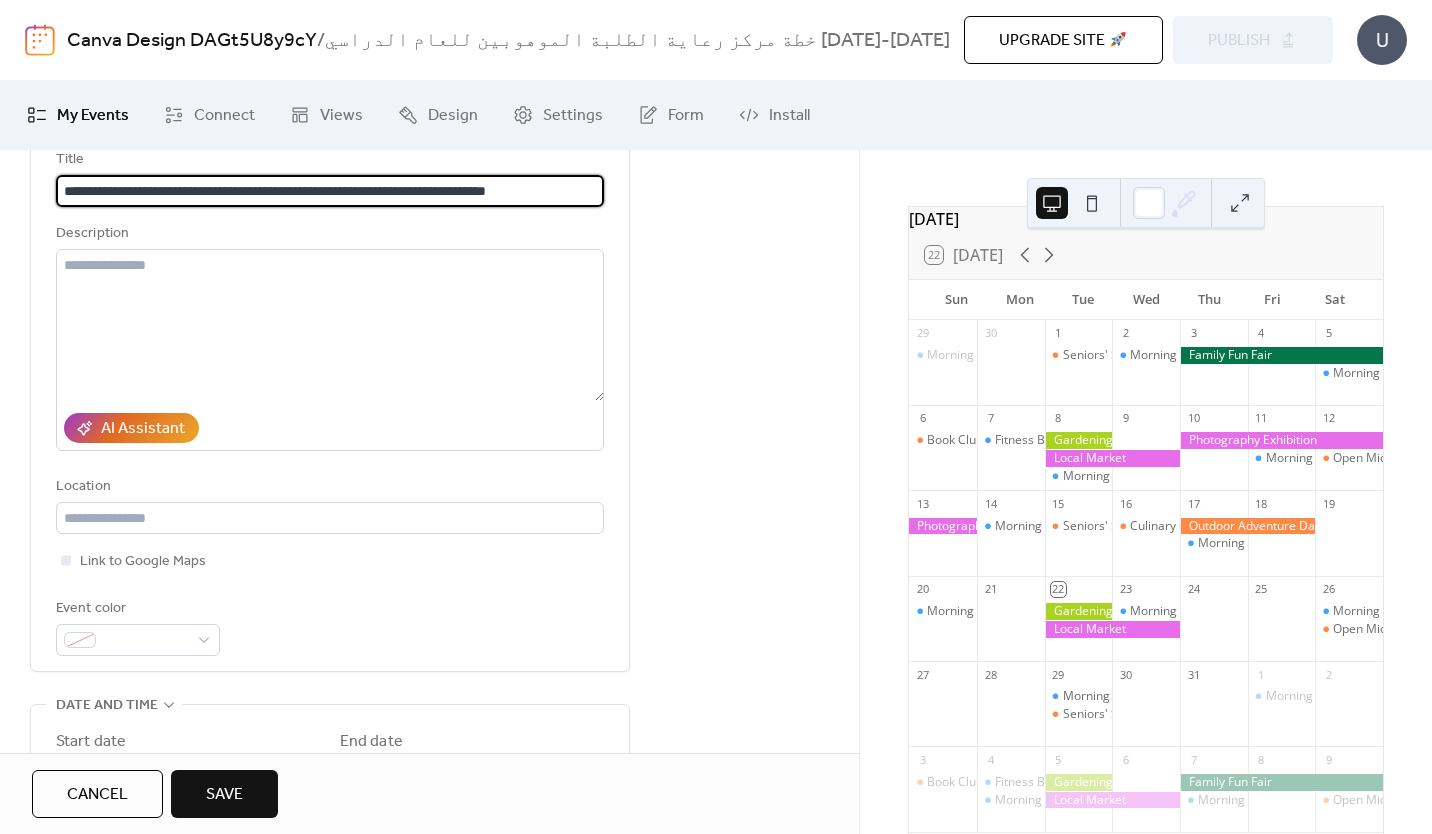 scroll, scrollTop: 140, scrollLeft: 0, axis: vertical 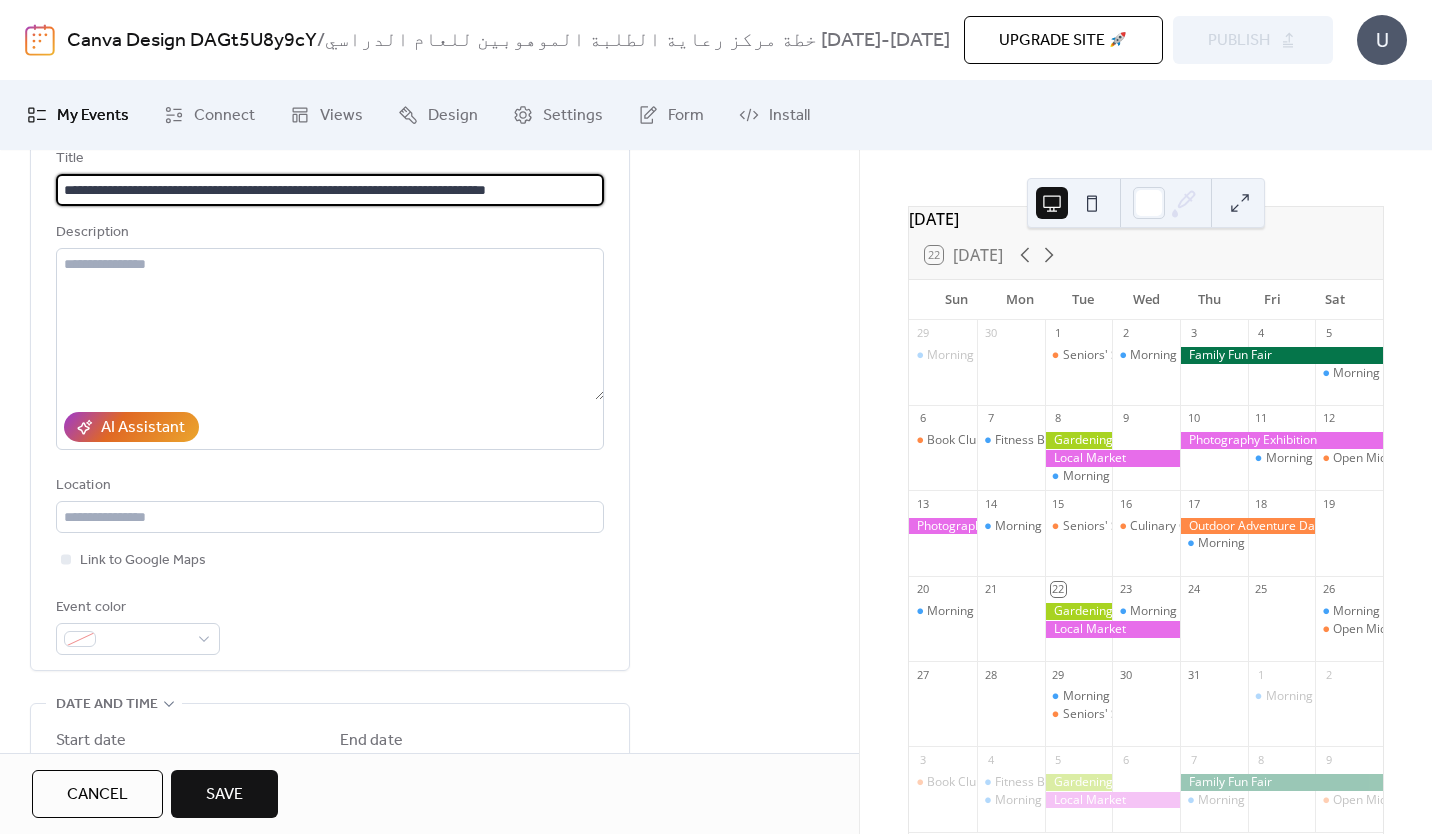 type on "**********" 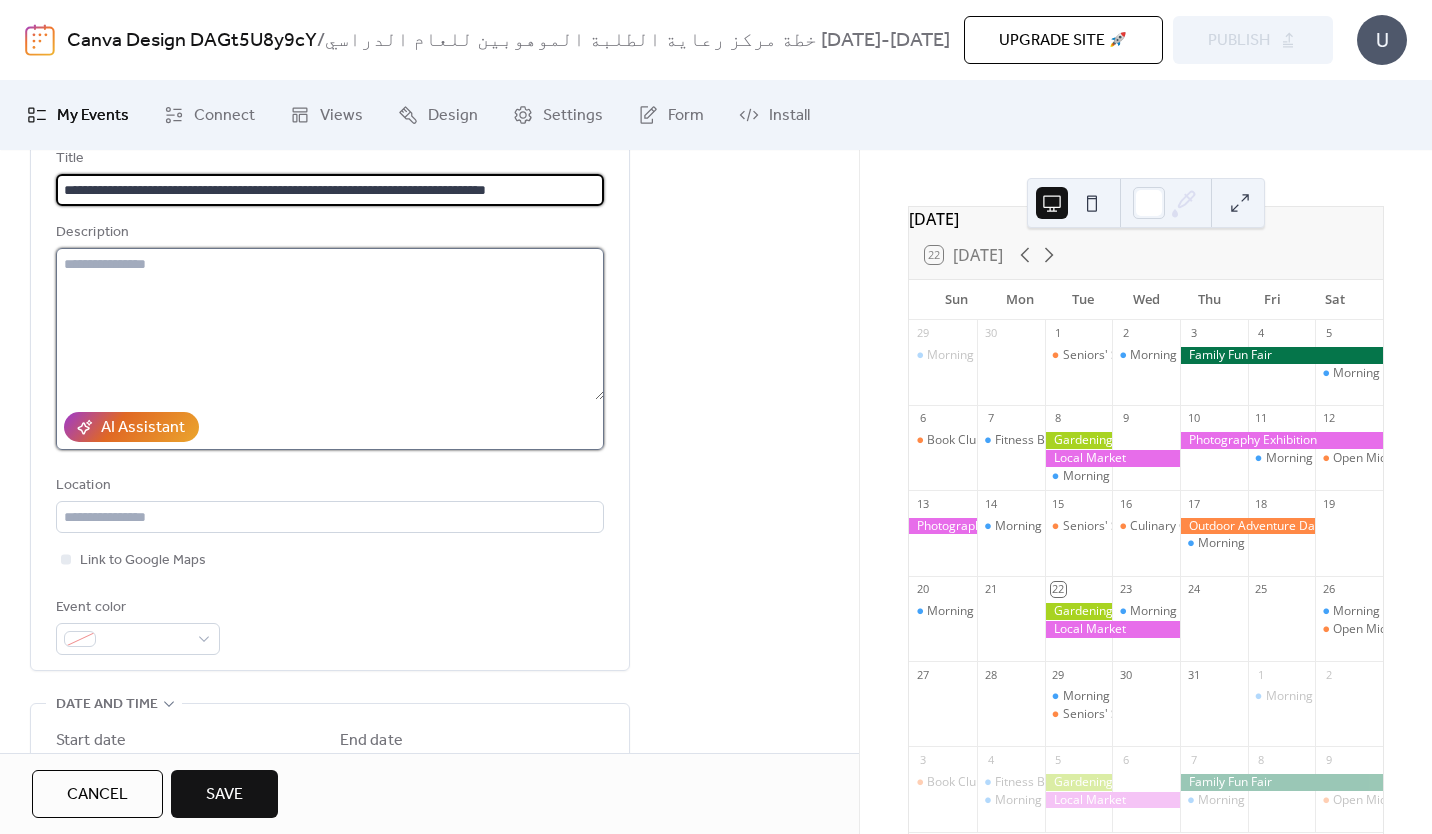 click at bounding box center [330, 324] 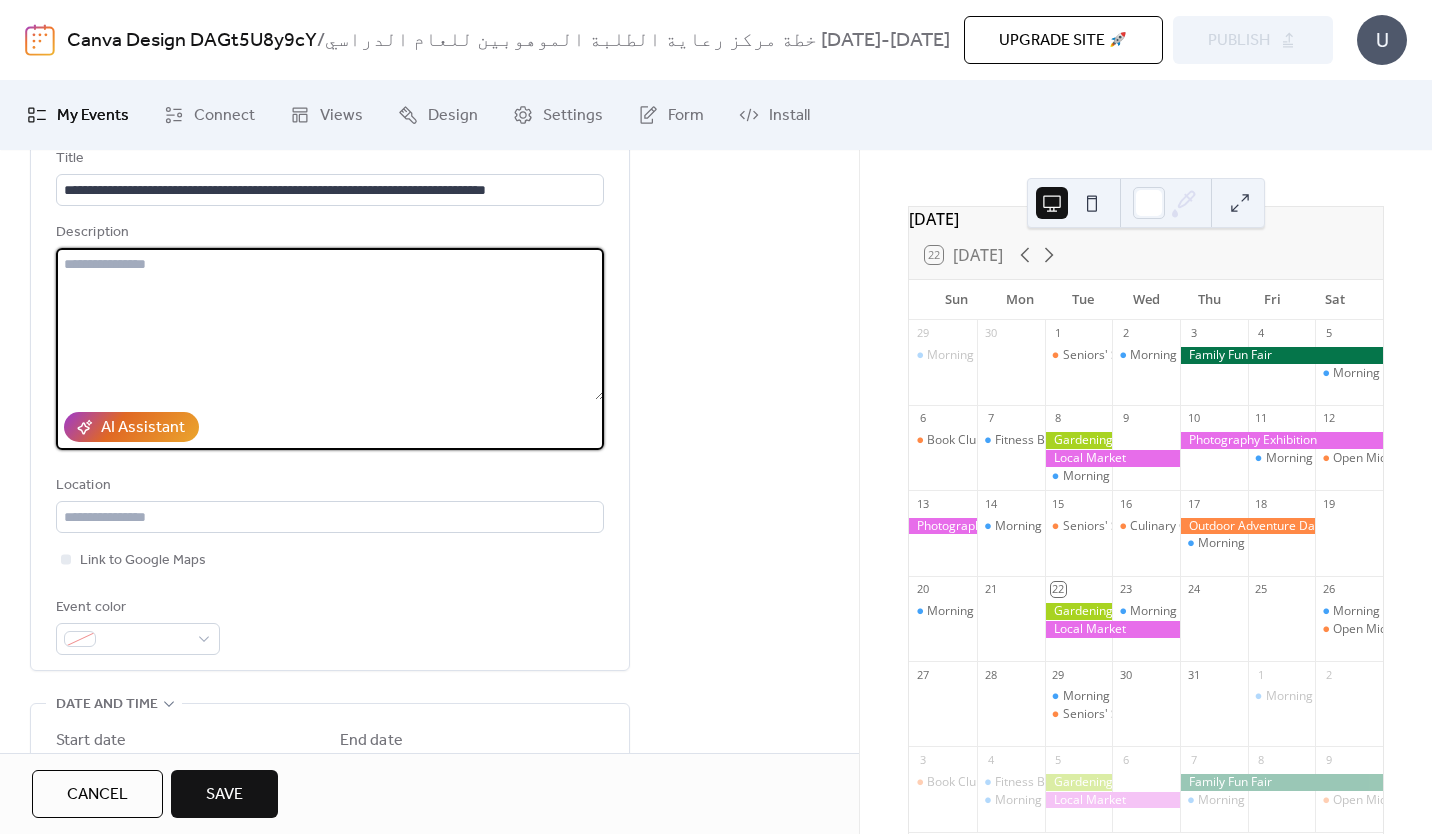 paste on "**********" 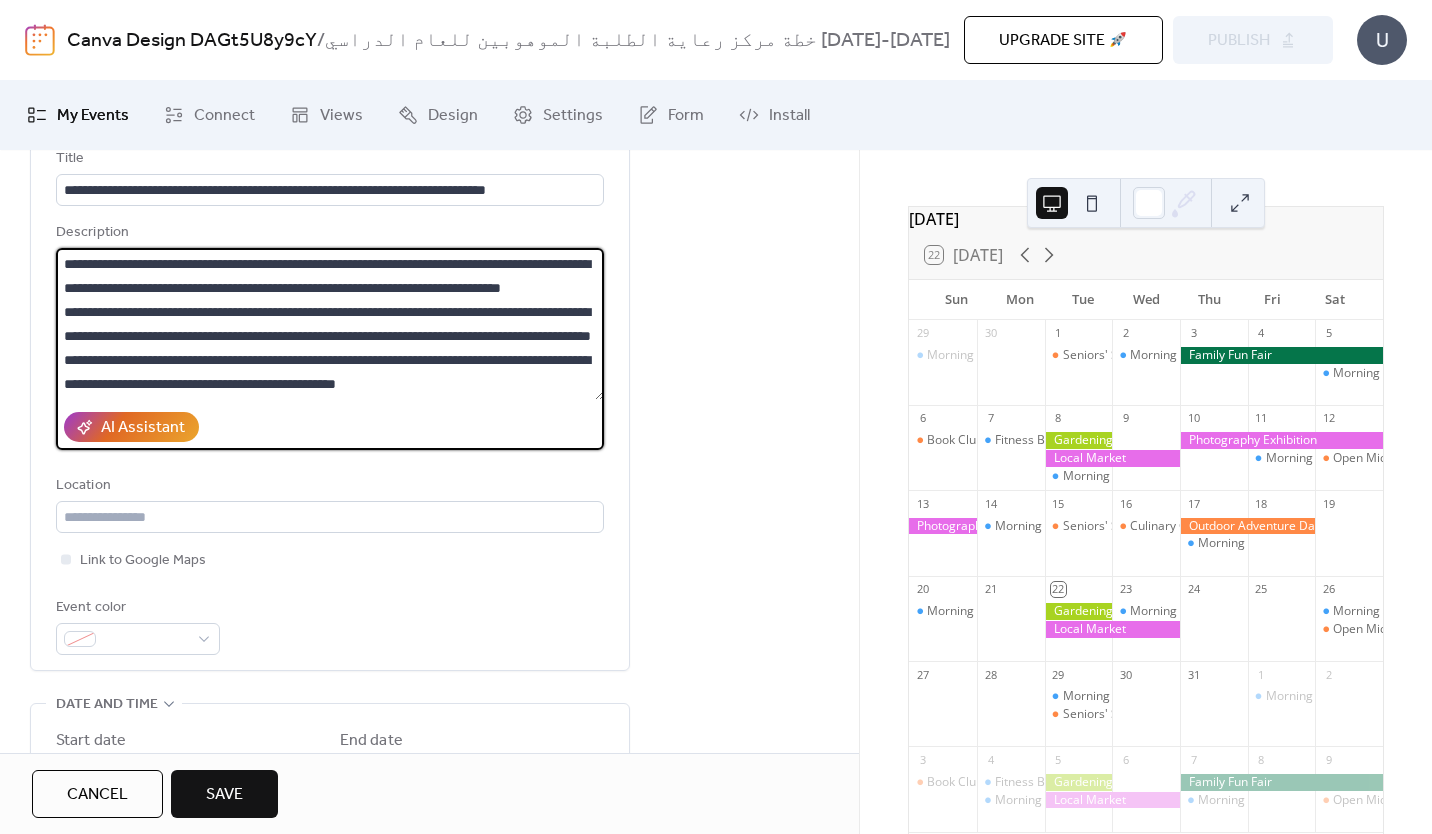 scroll, scrollTop: 141, scrollLeft: 0, axis: vertical 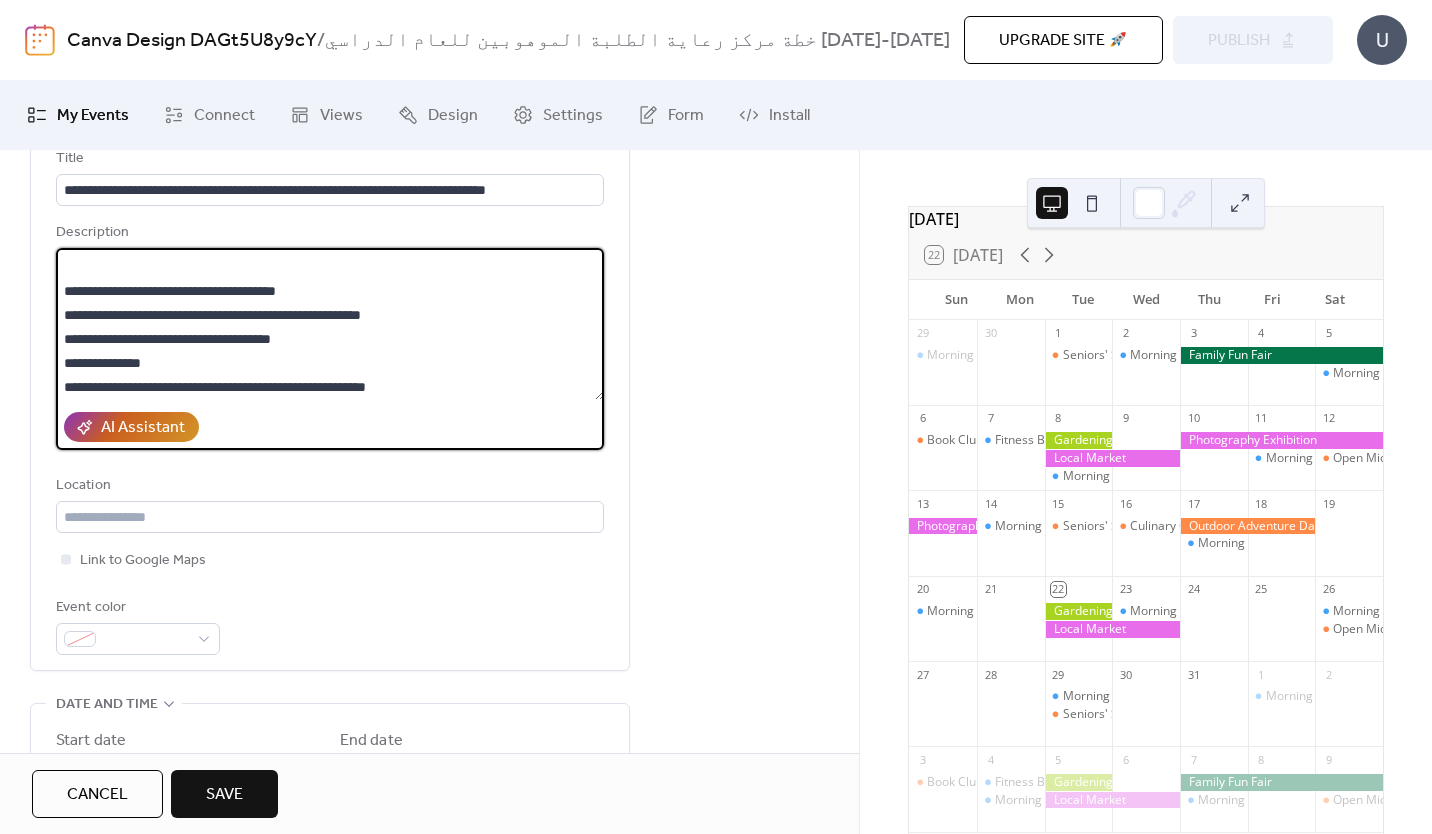 type on "**********" 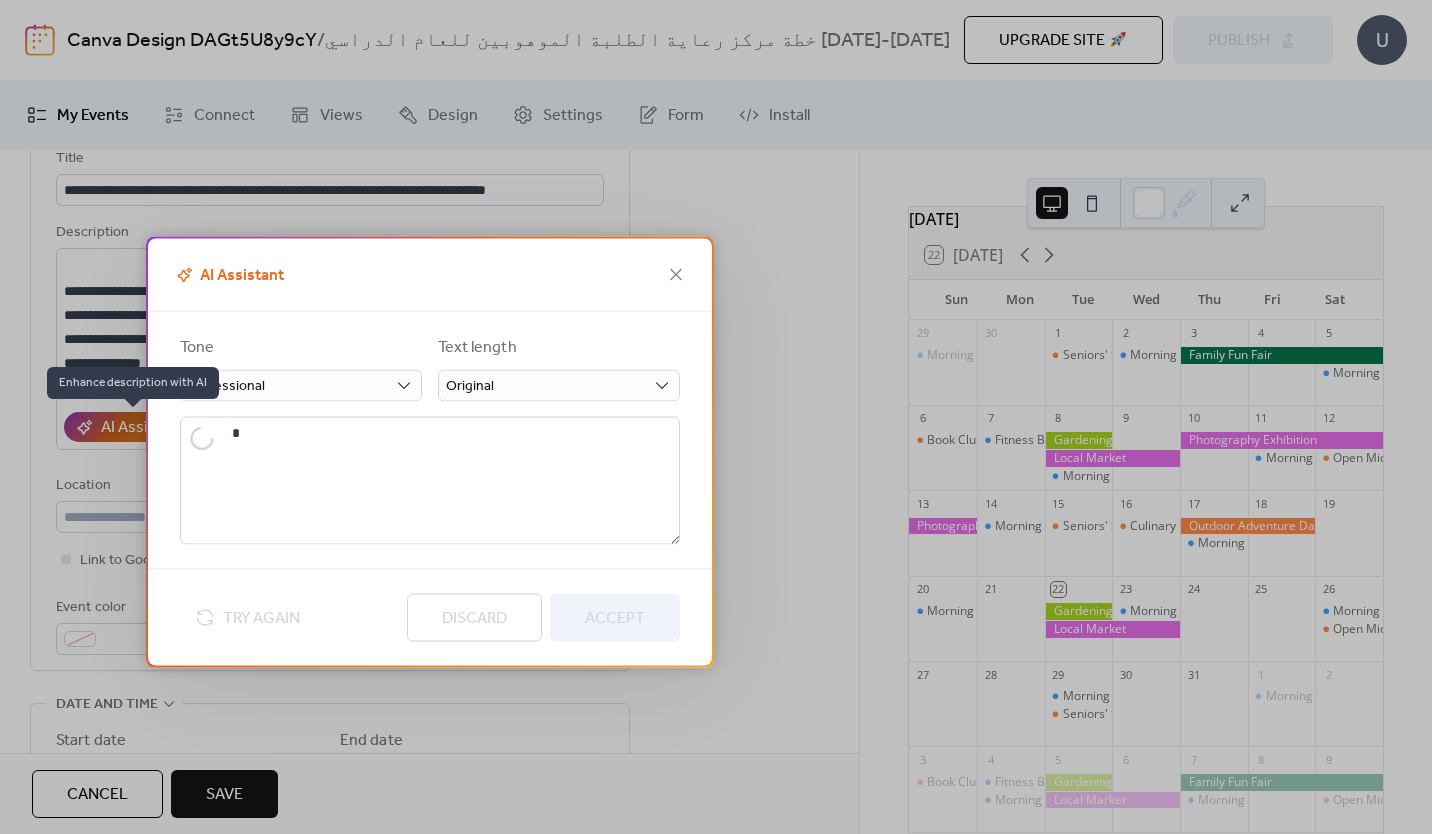 type on "**********" 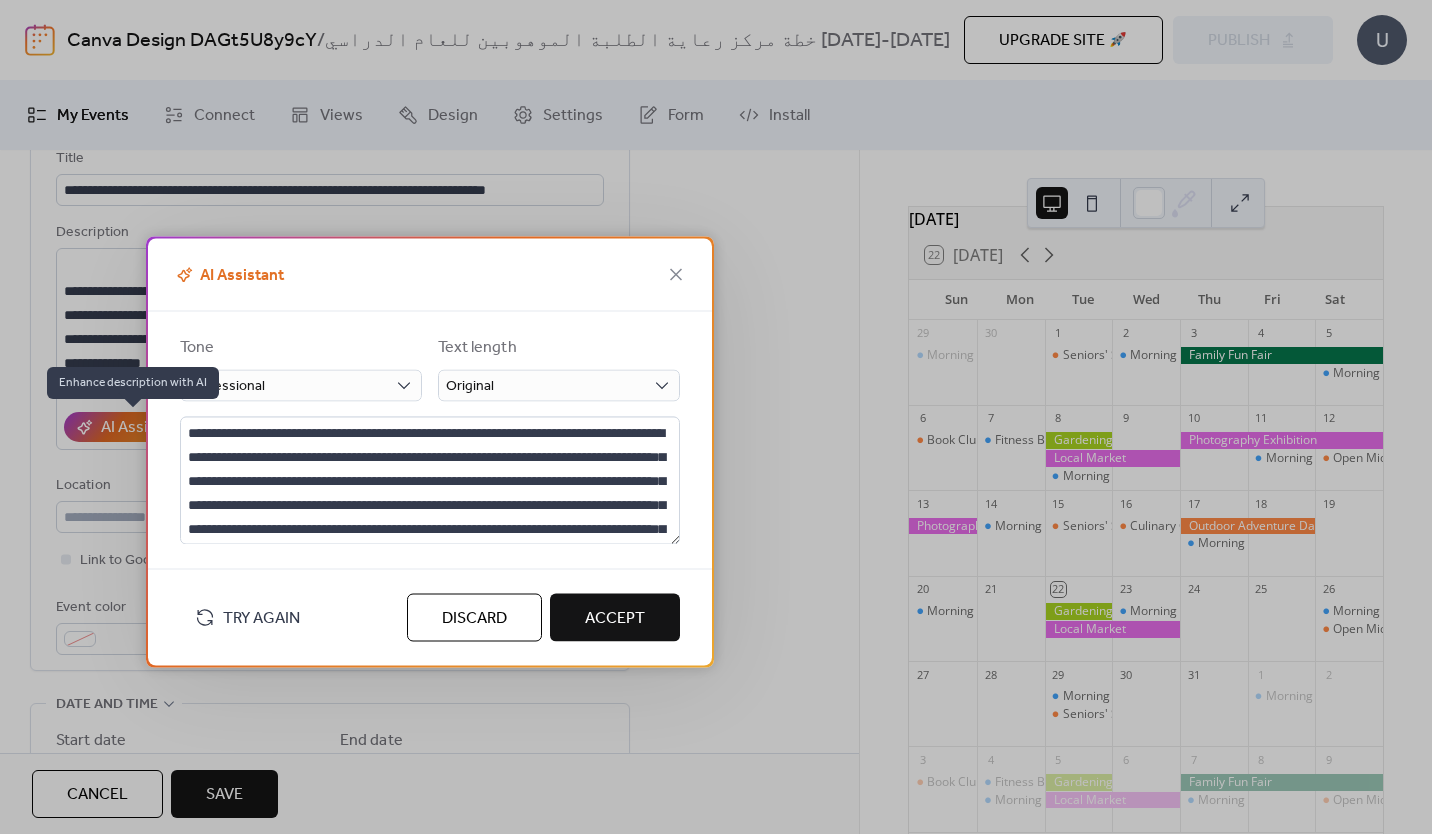click on "Accept" at bounding box center (615, 618) 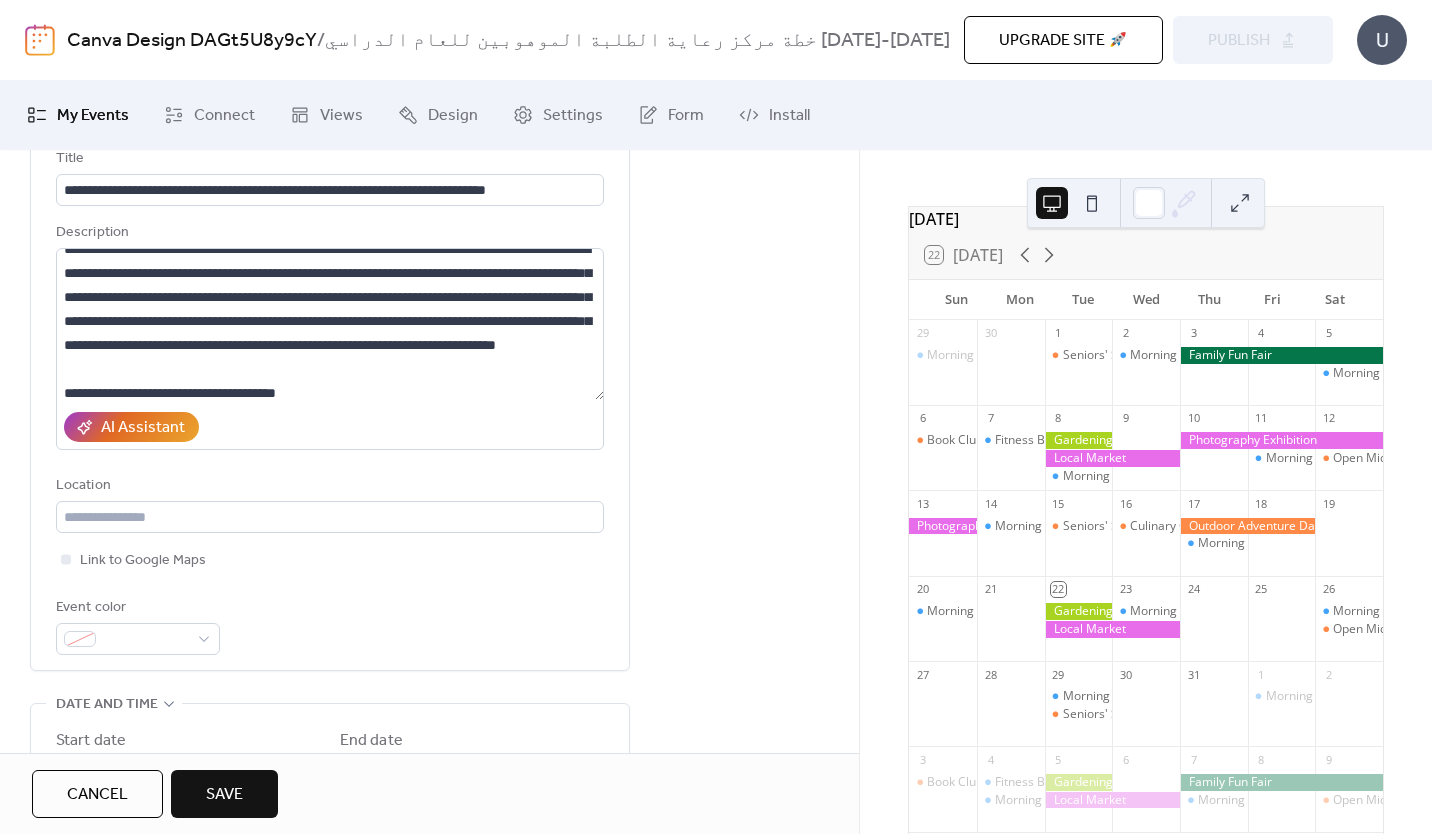 scroll, scrollTop: 0, scrollLeft: 0, axis: both 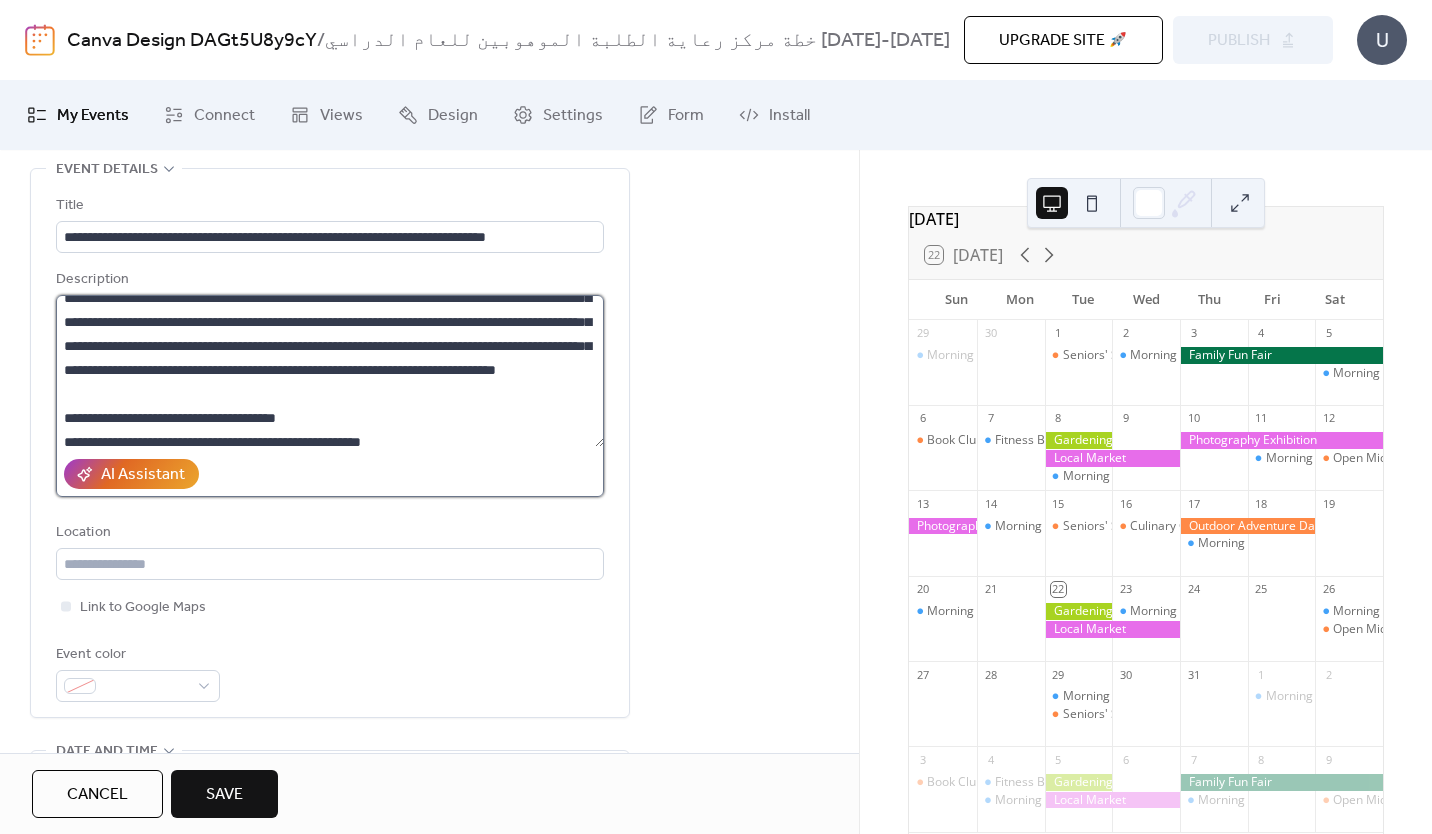 click on "**********" at bounding box center [330, 371] 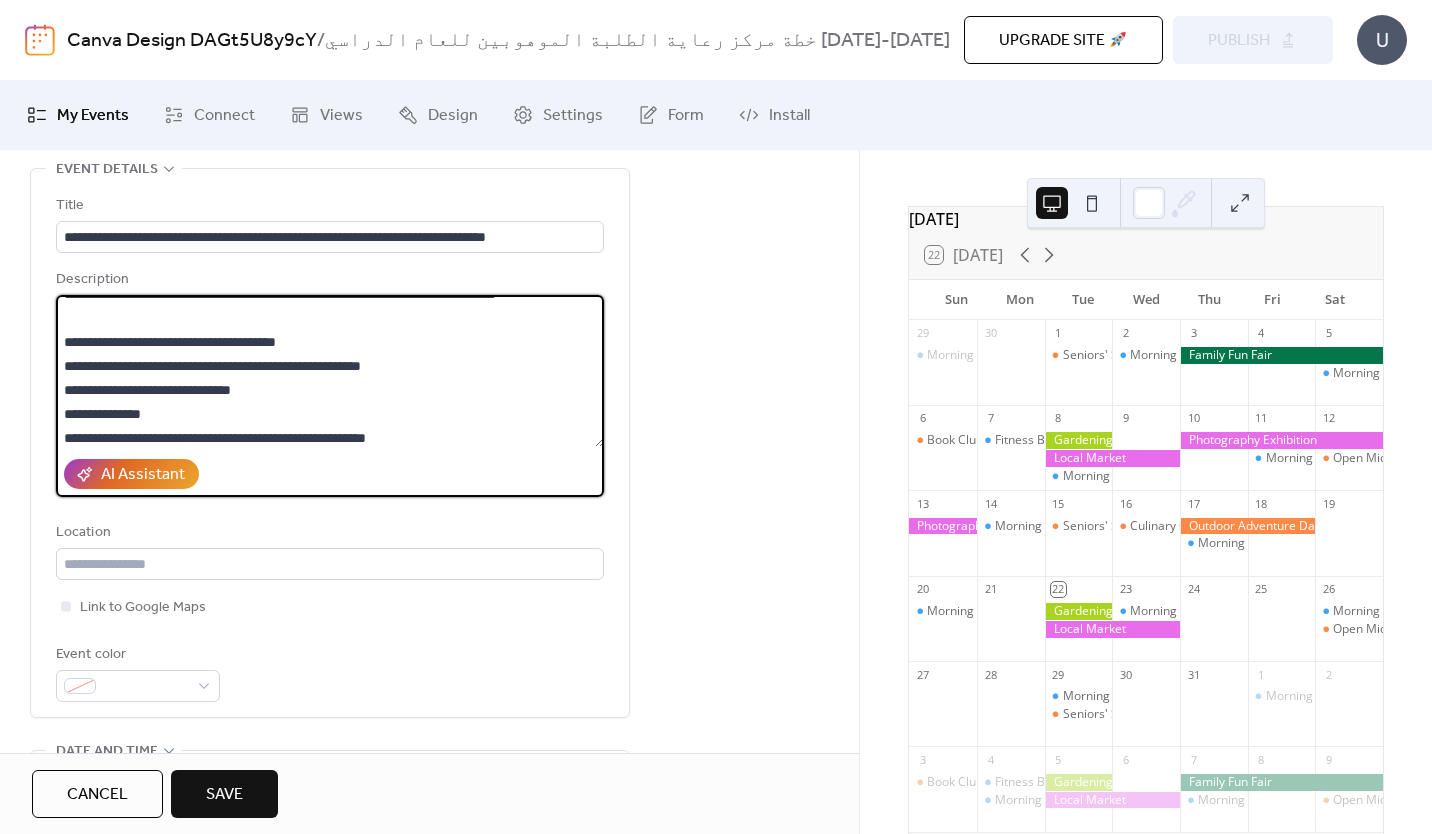 scroll, scrollTop: 120, scrollLeft: 0, axis: vertical 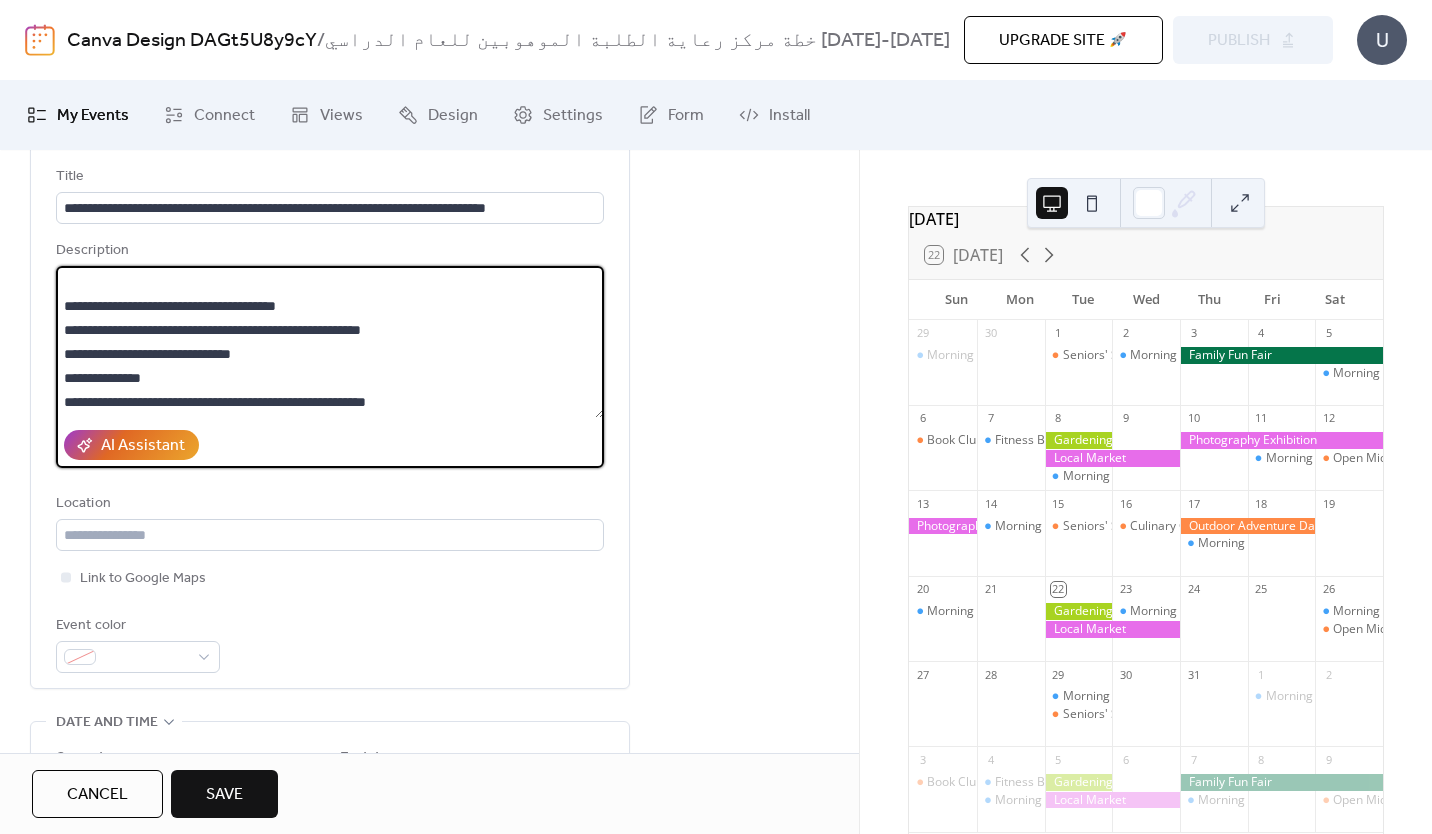 click on "**********" at bounding box center [330, 342] 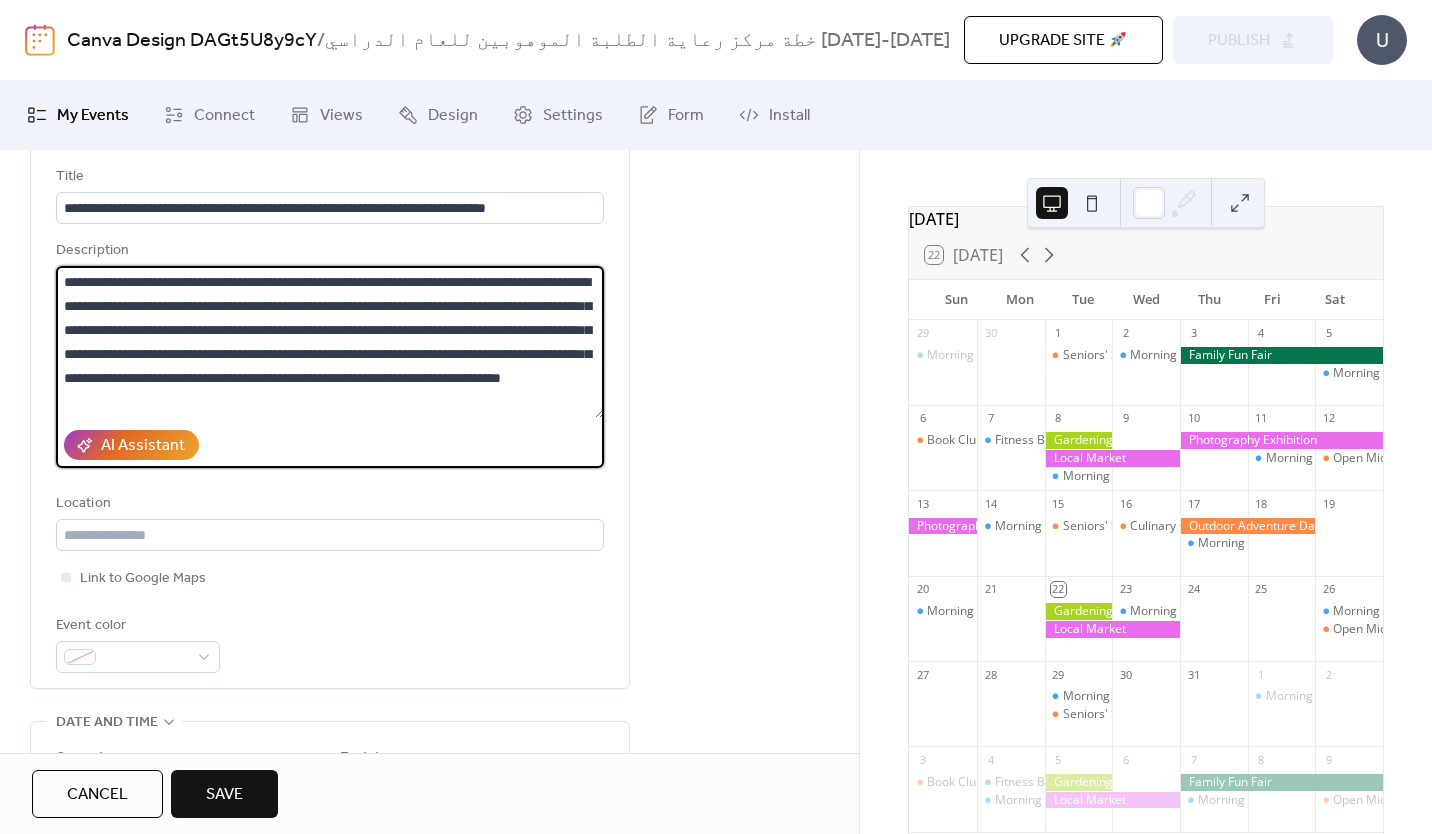 scroll, scrollTop: 0, scrollLeft: 0, axis: both 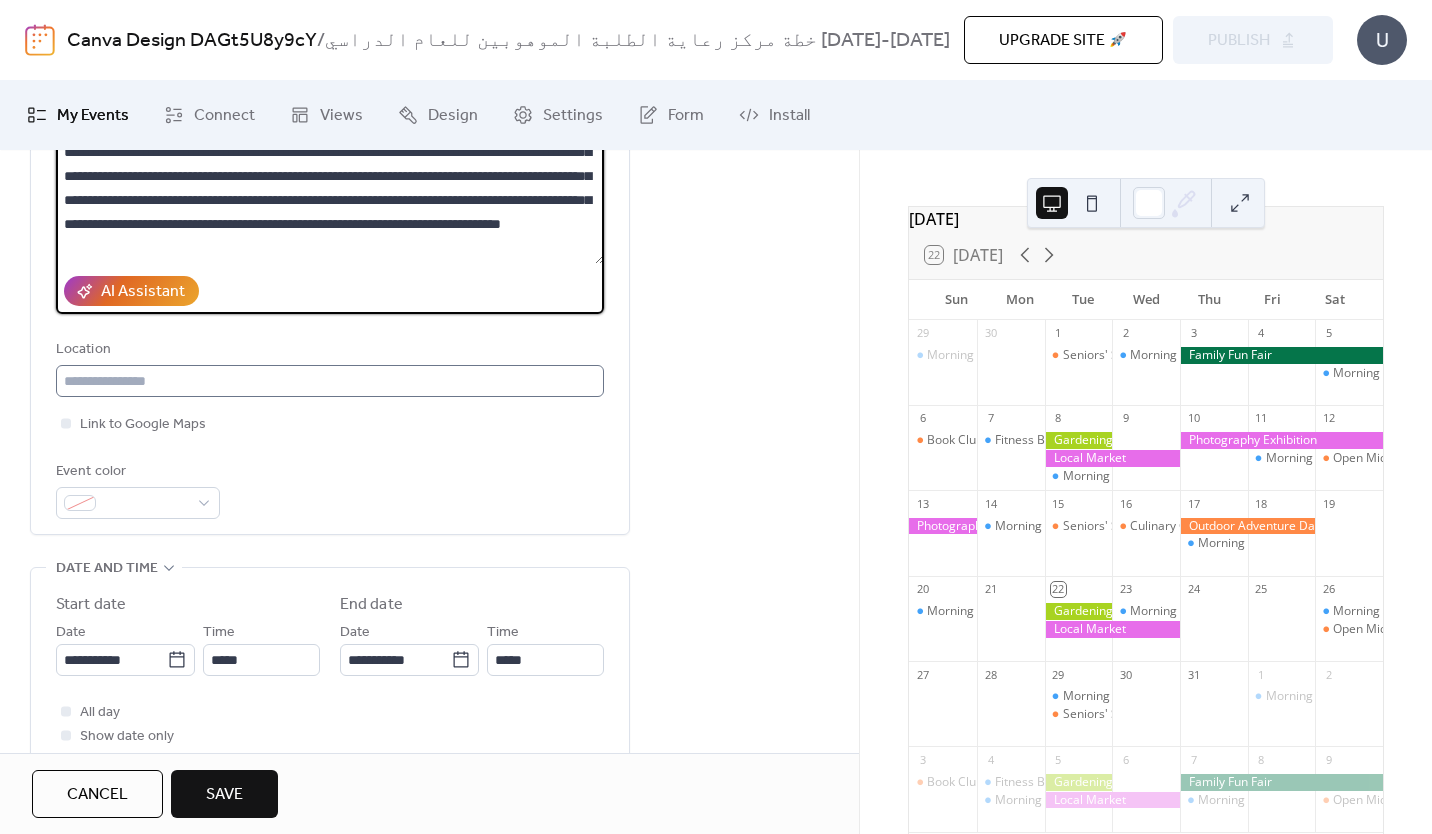 type on "**********" 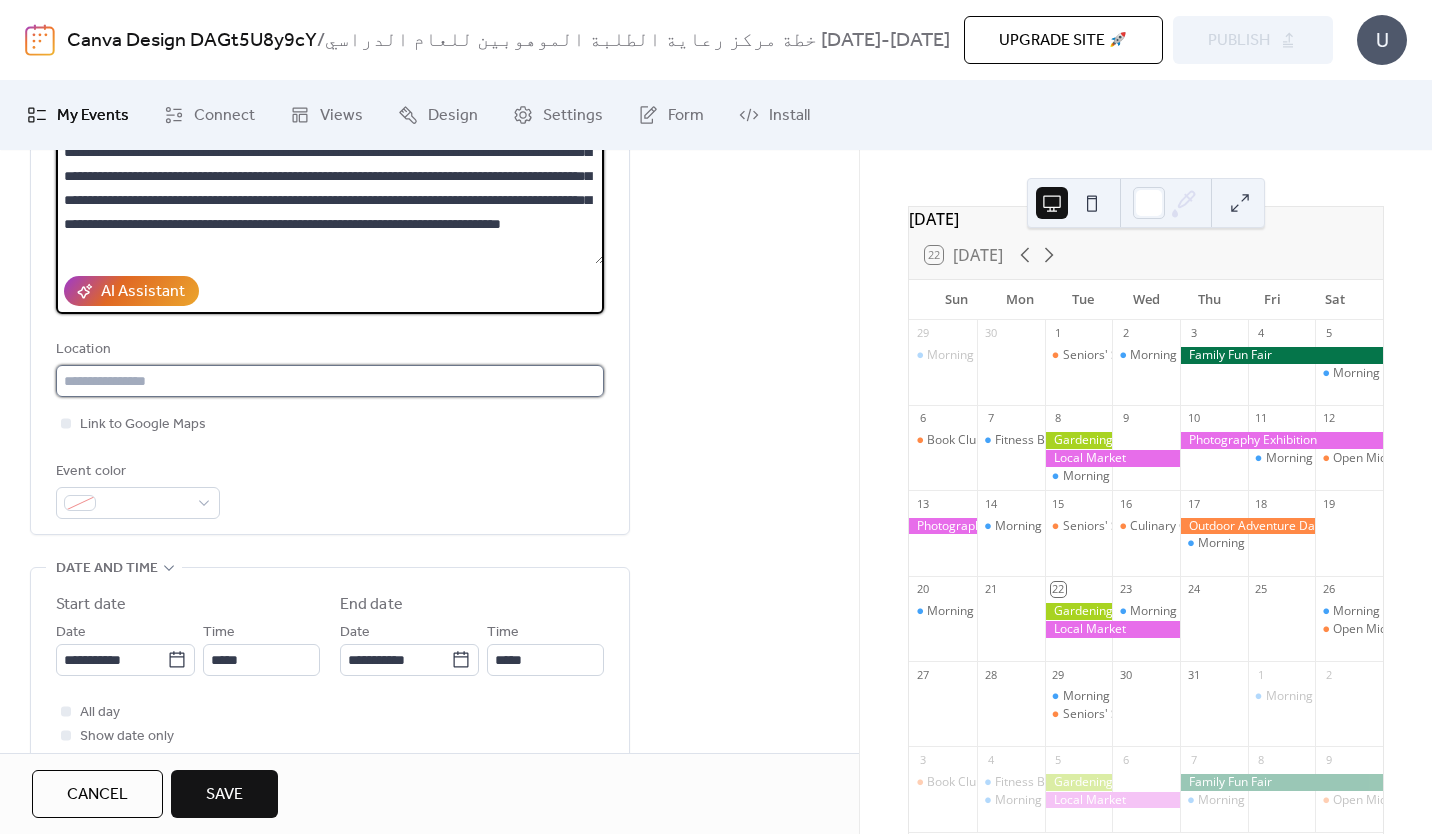 click at bounding box center [330, 381] 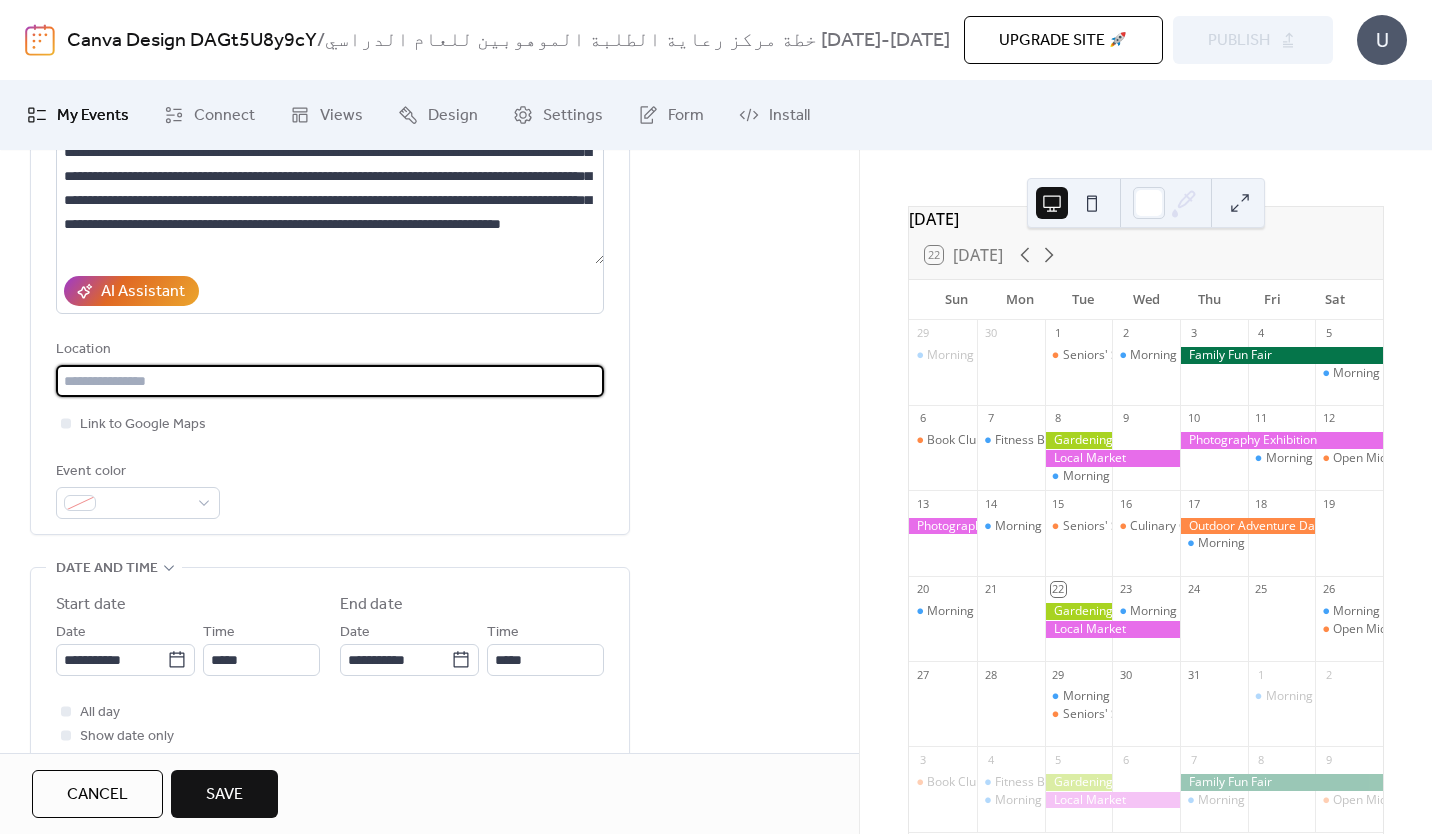 click at bounding box center [330, 381] 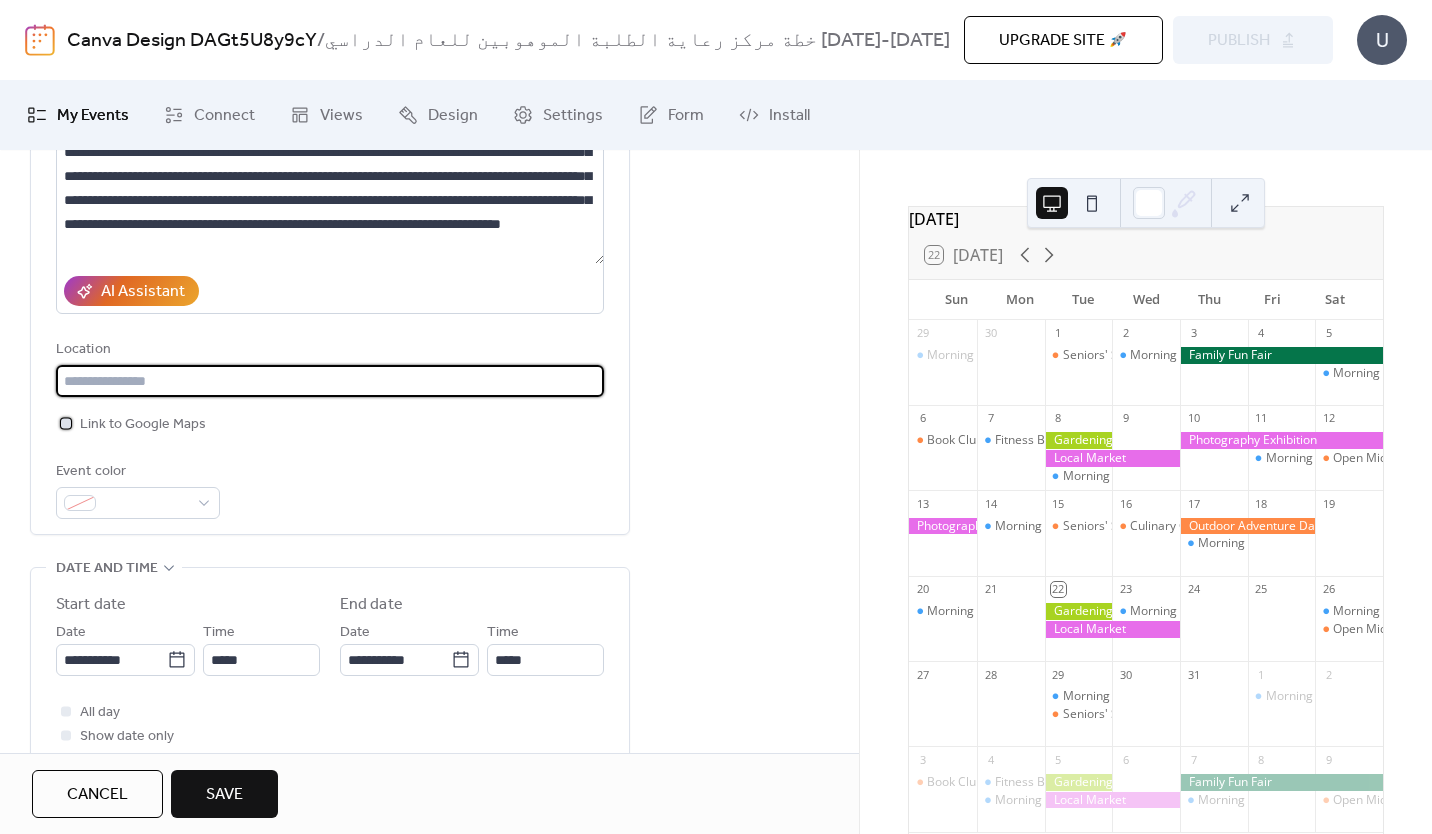 click on "Link to Google Maps" at bounding box center [143, 425] 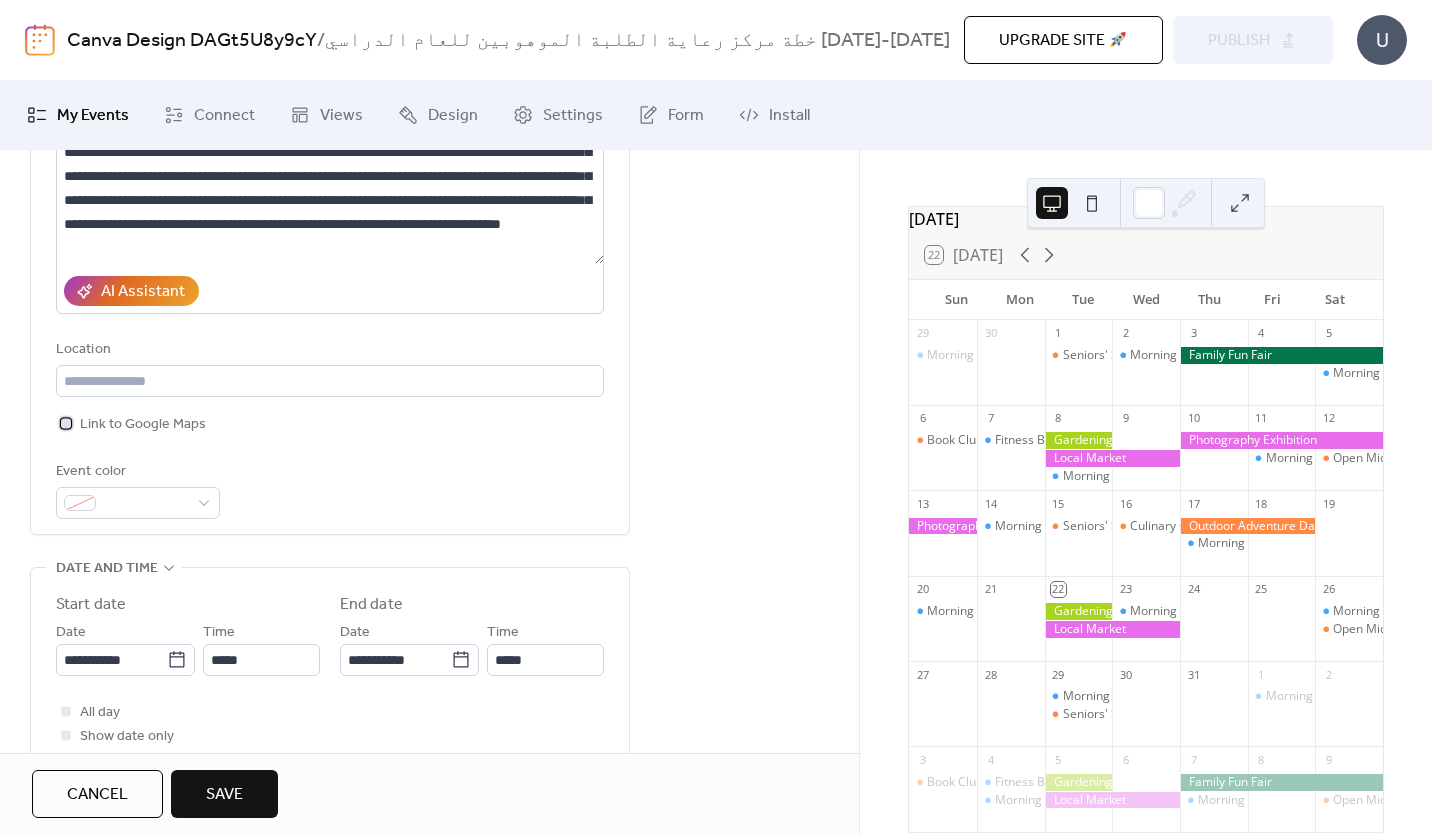 click on "Link to Google Maps" at bounding box center (131, 424) 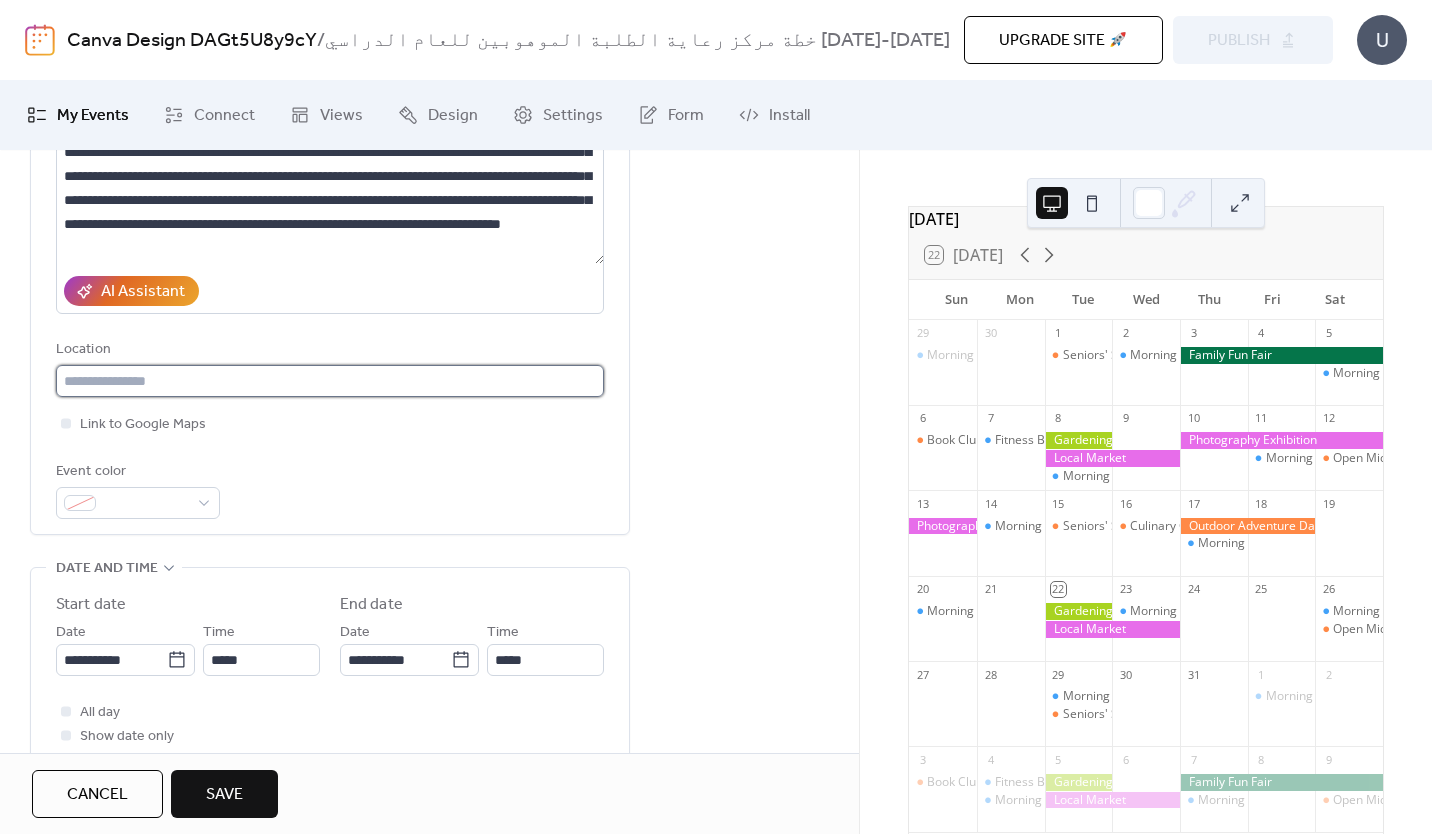 click at bounding box center (330, 381) 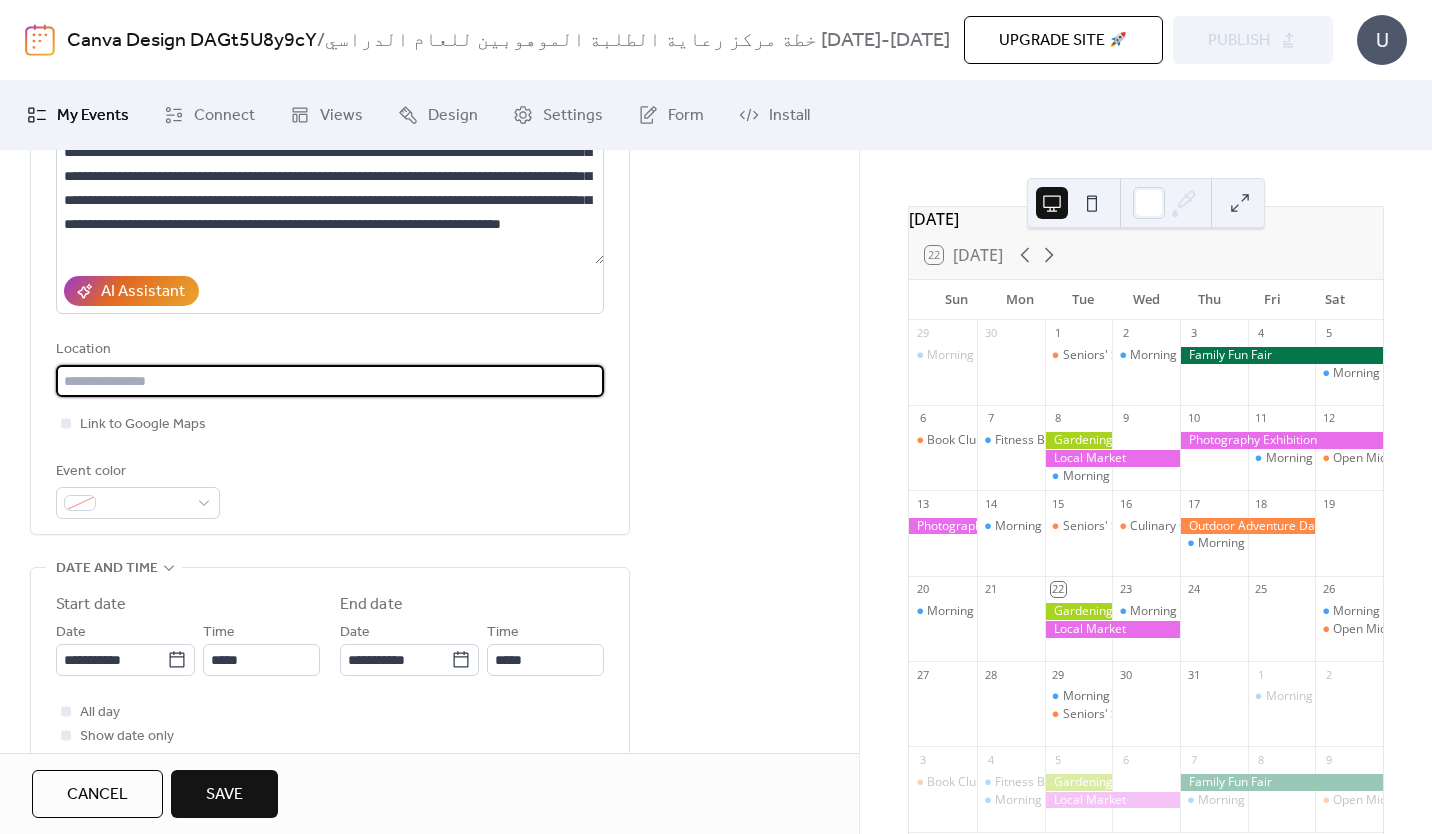 click at bounding box center [330, 381] 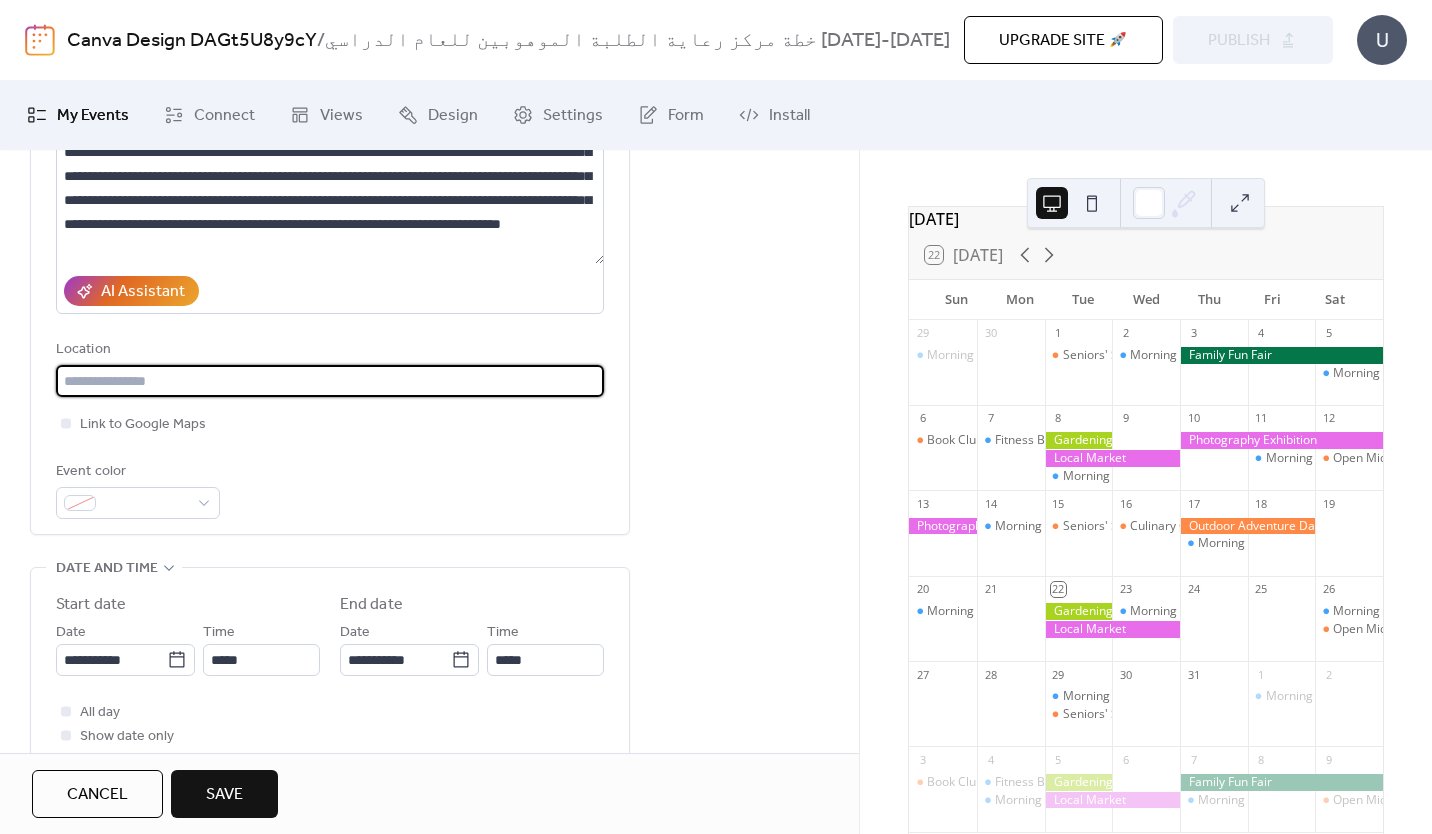paste on "**********" 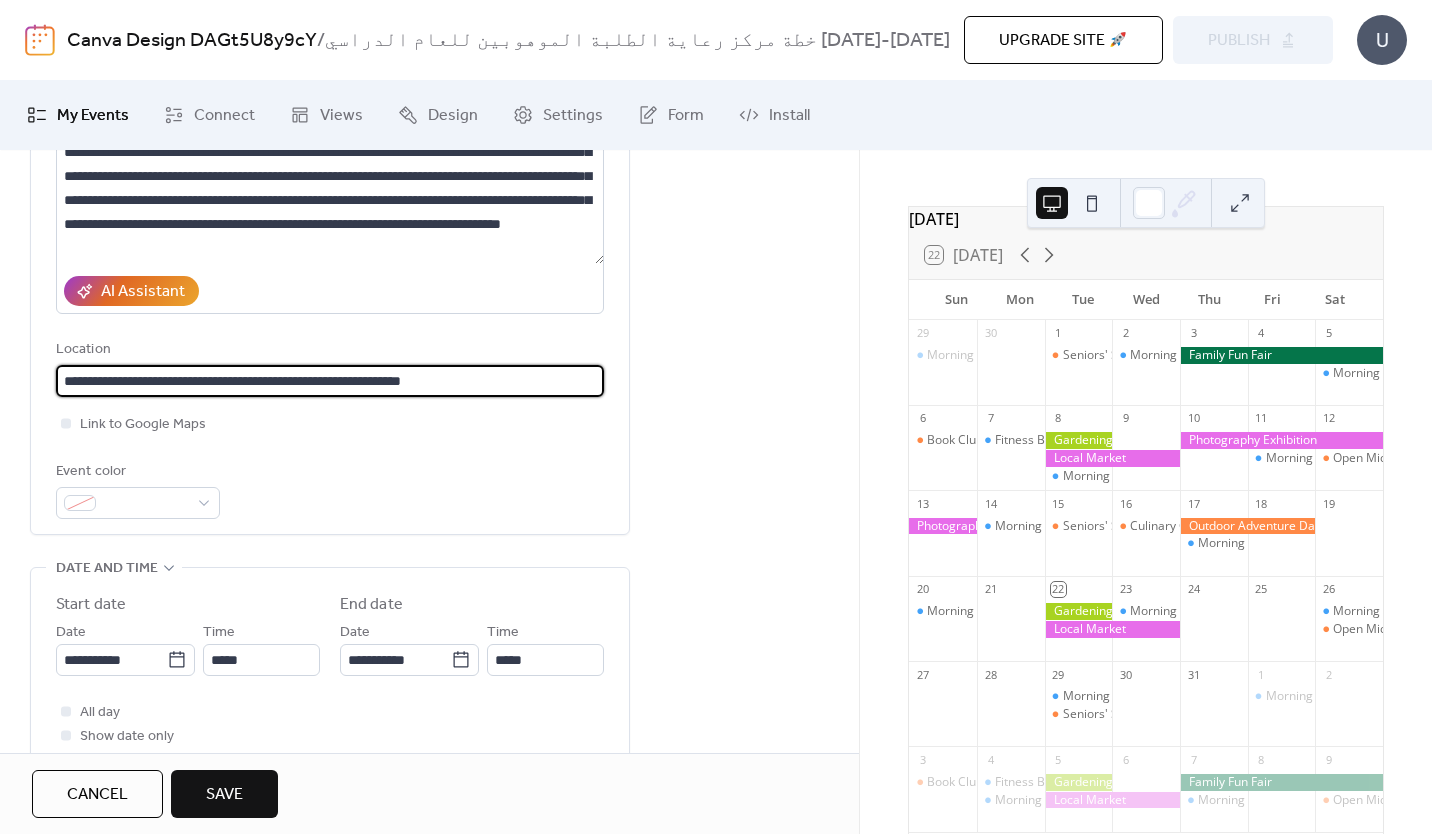 type on "**********" 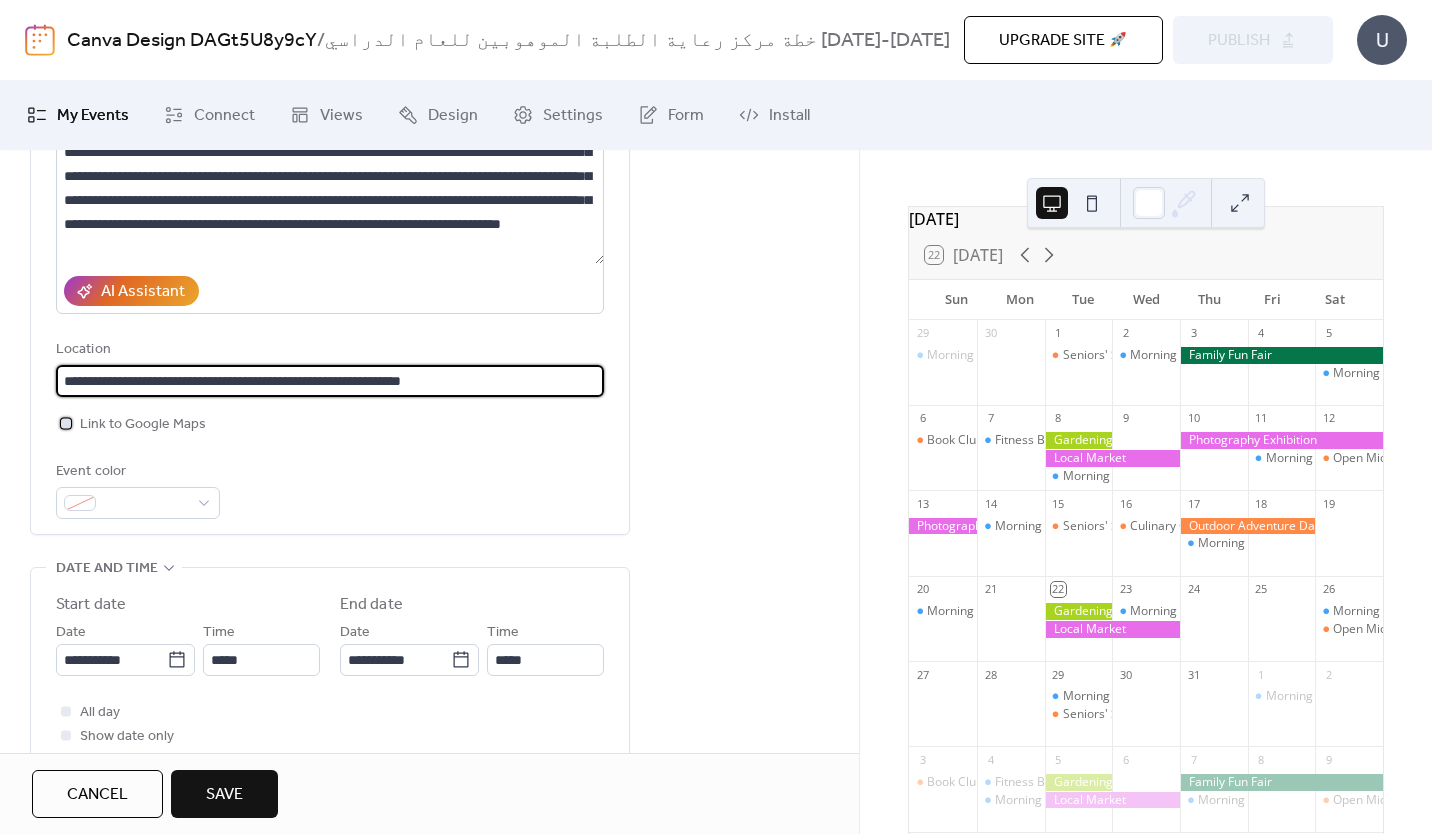 click on "Link to Google Maps" at bounding box center [143, 425] 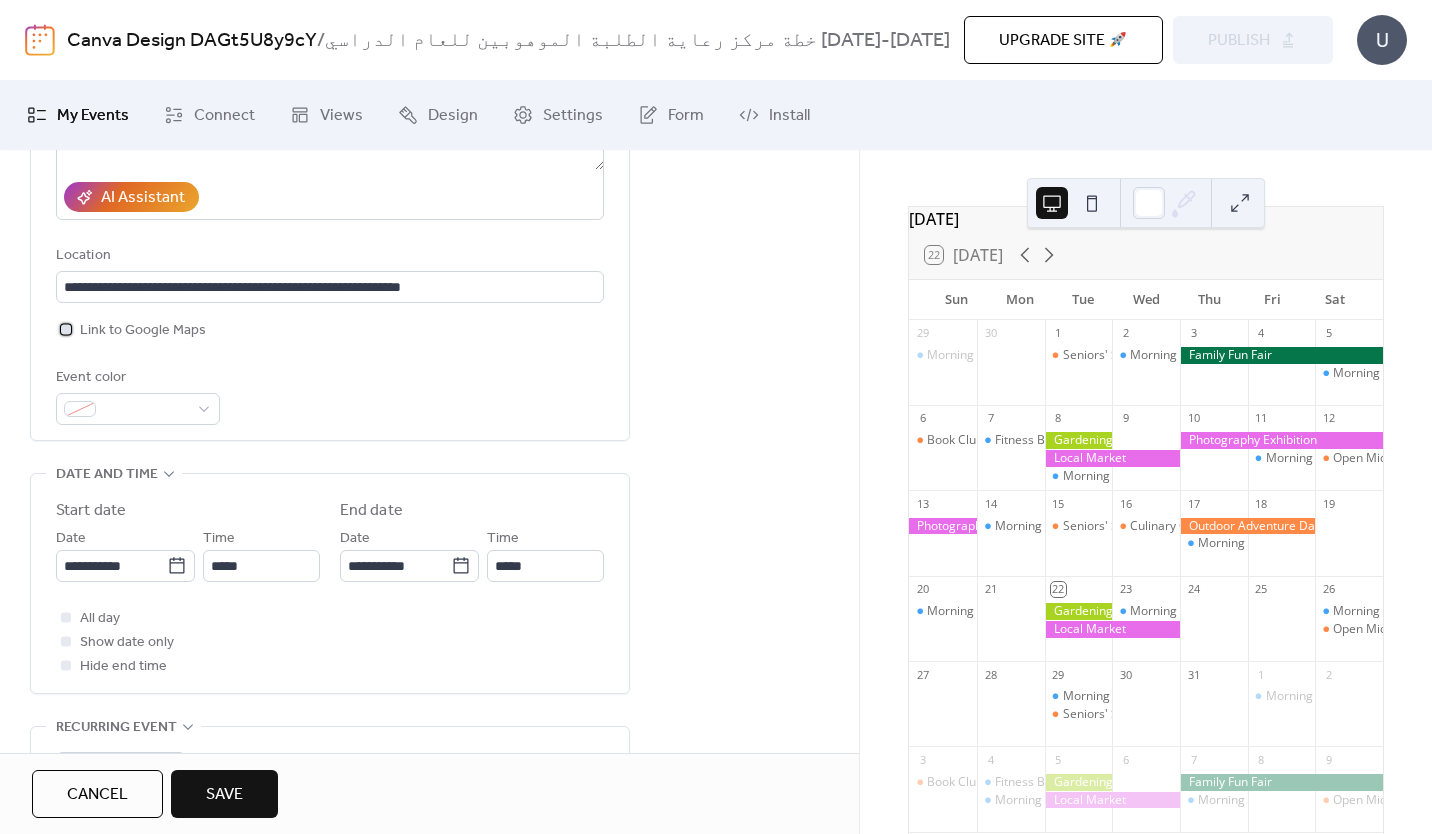 scroll, scrollTop: 371, scrollLeft: 0, axis: vertical 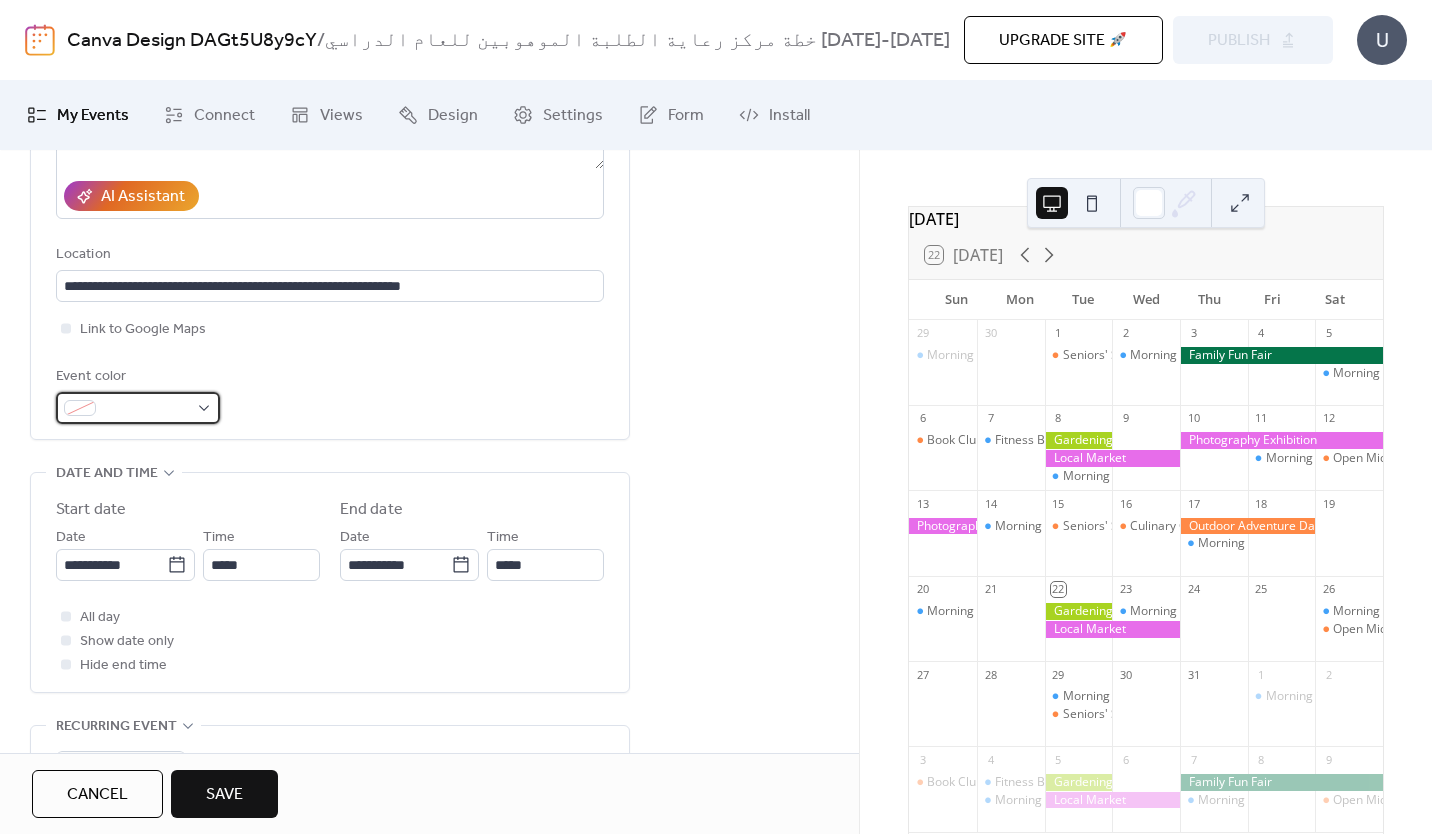 click at bounding box center [146, 409] 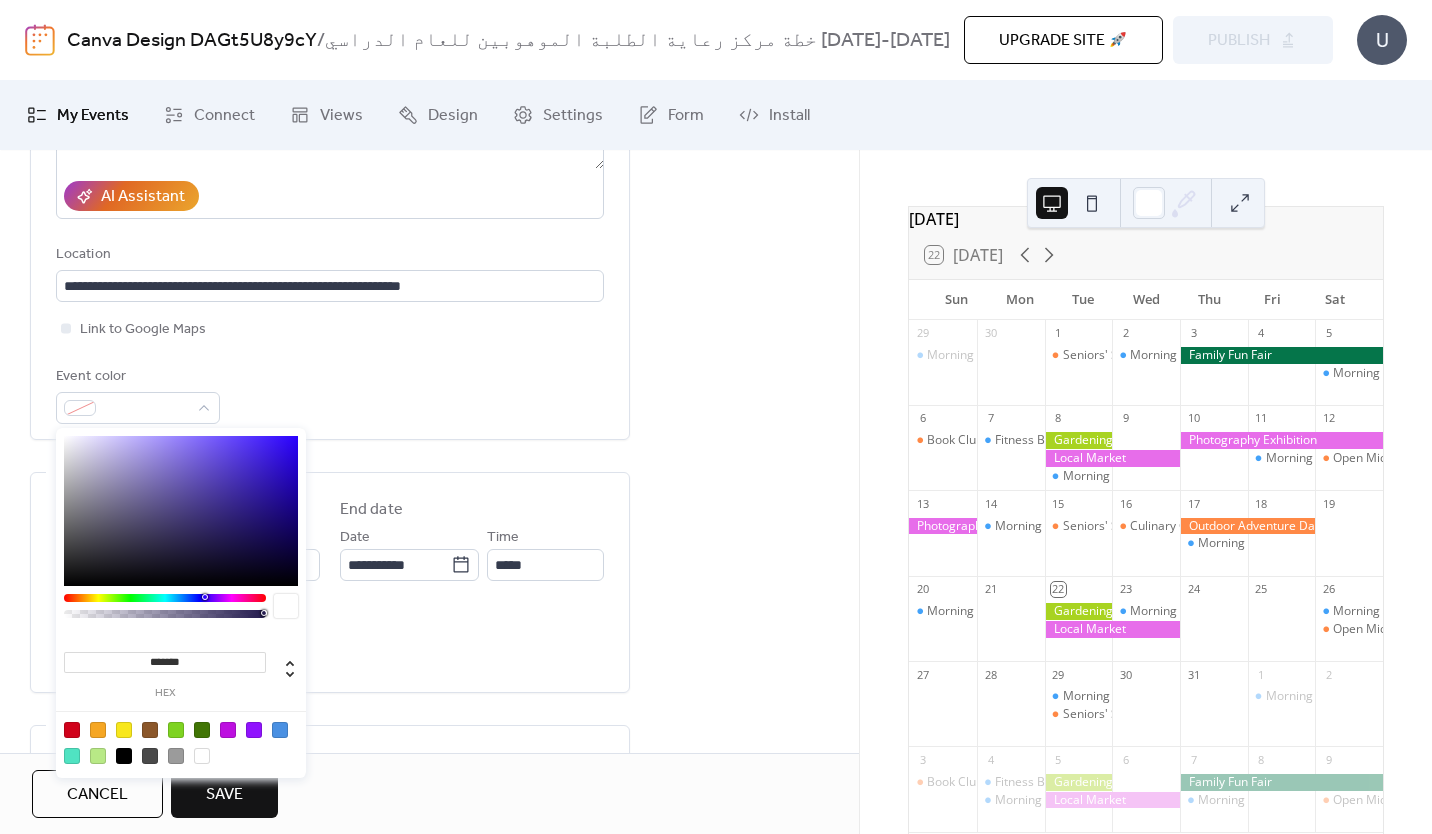 click at bounding box center (98, 730) 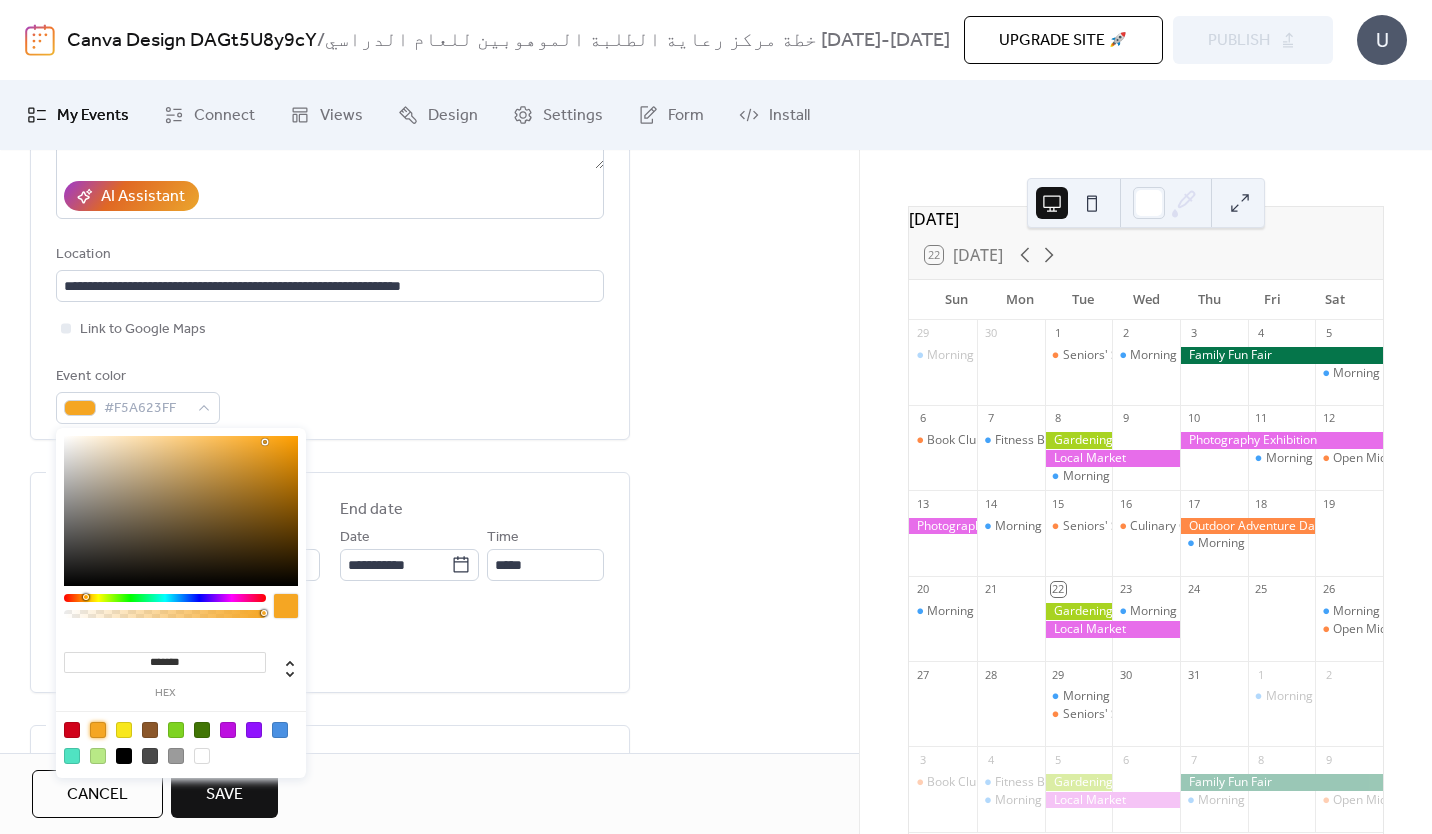 click on "All day Show date only Hide end time" at bounding box center (330, 641) 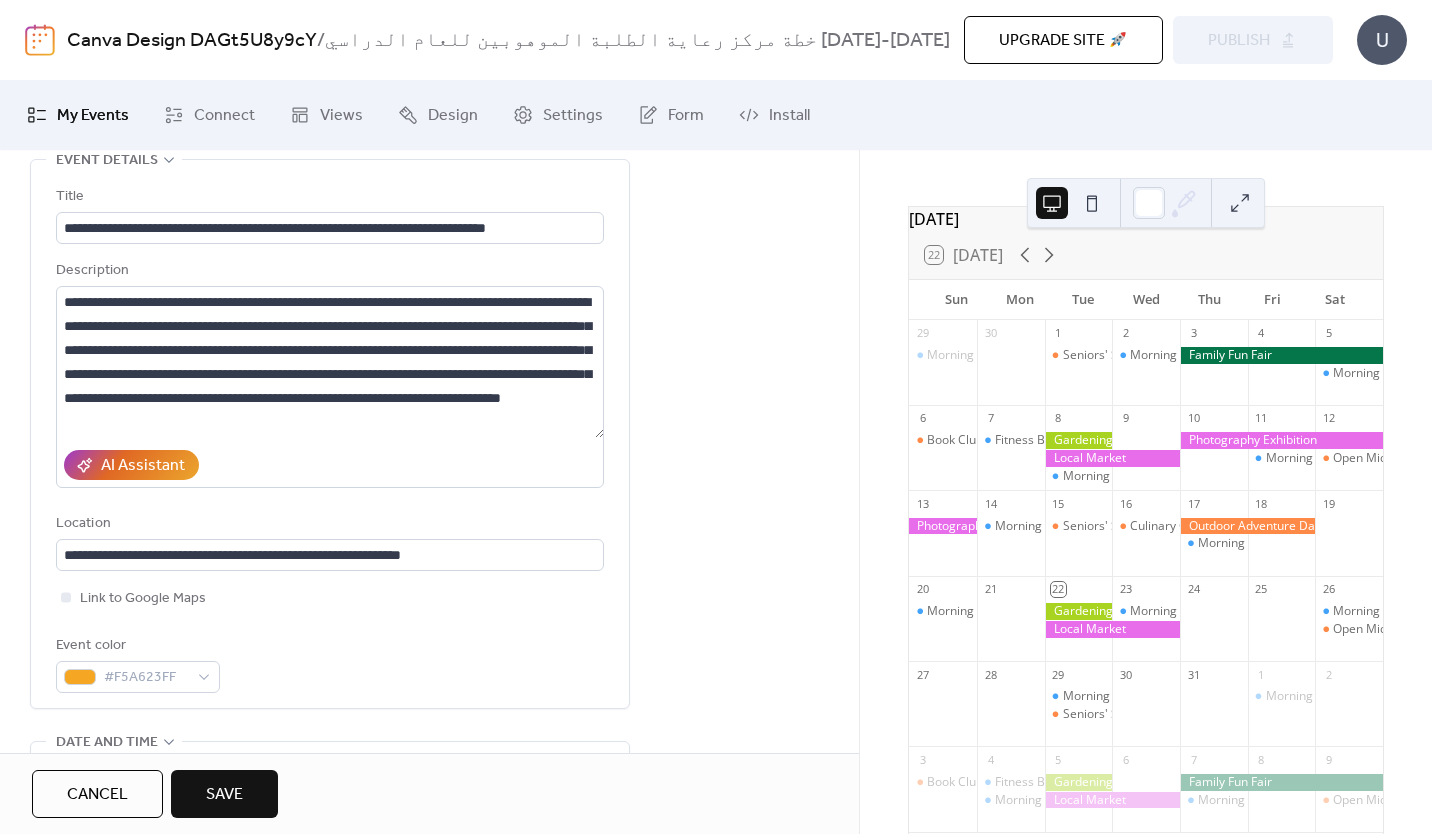 scroll, scrollTop: 70, scrollLeft: 0, axis: vertical 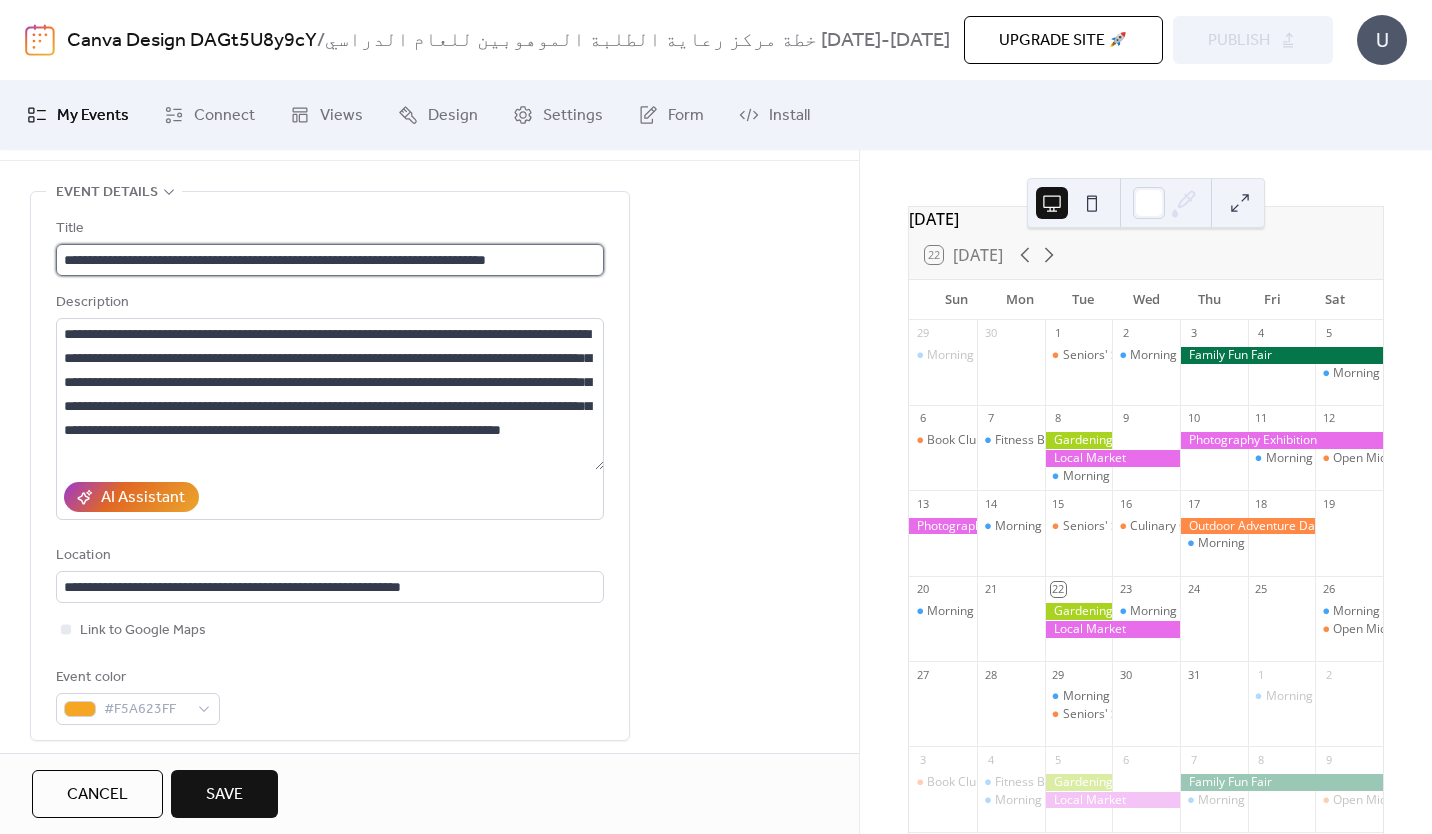 click on "**********" at bounding box center [330, 260] 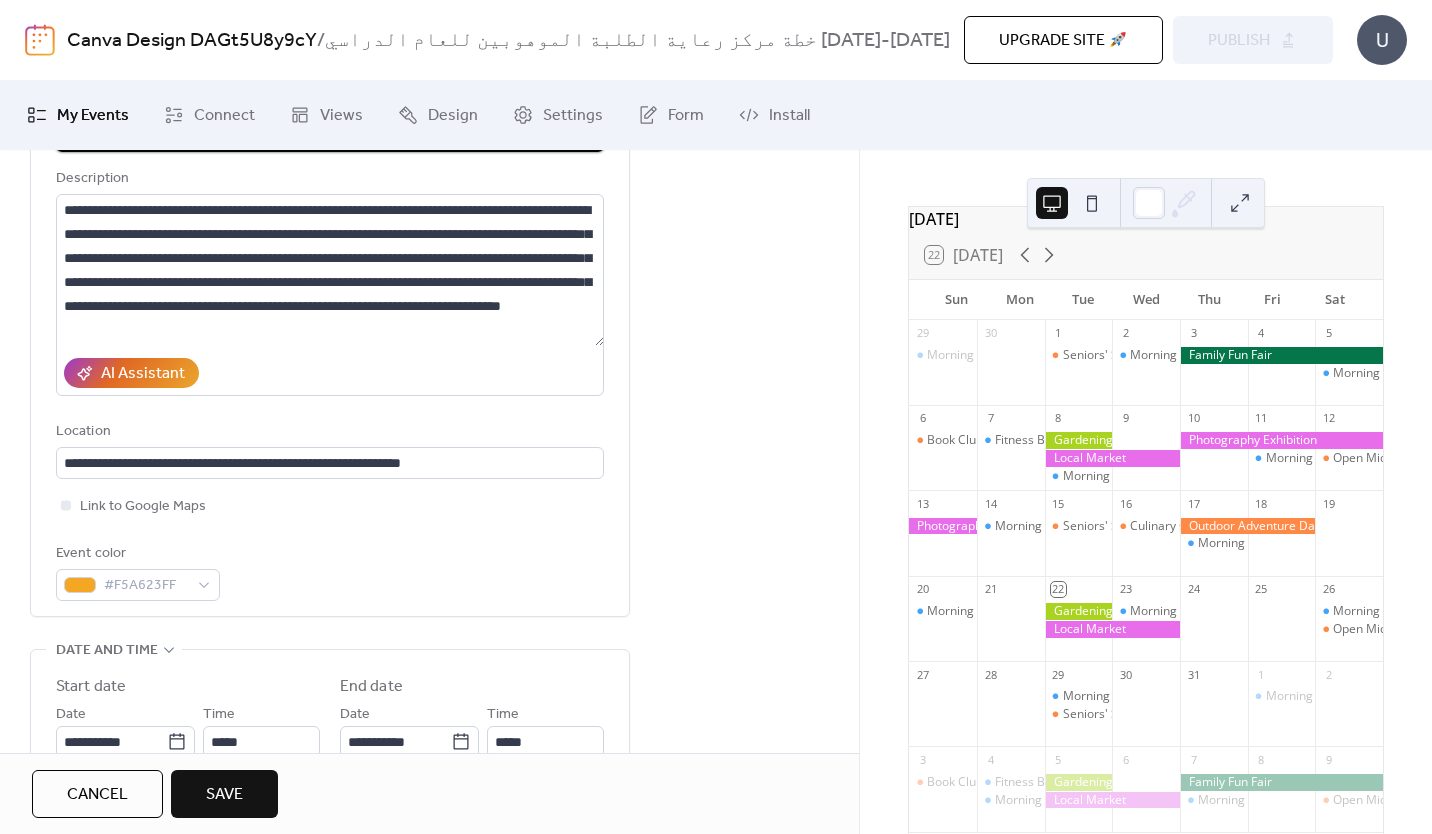 scroll, scrollTop: 210, scrollLeft: 0, axis: vertical 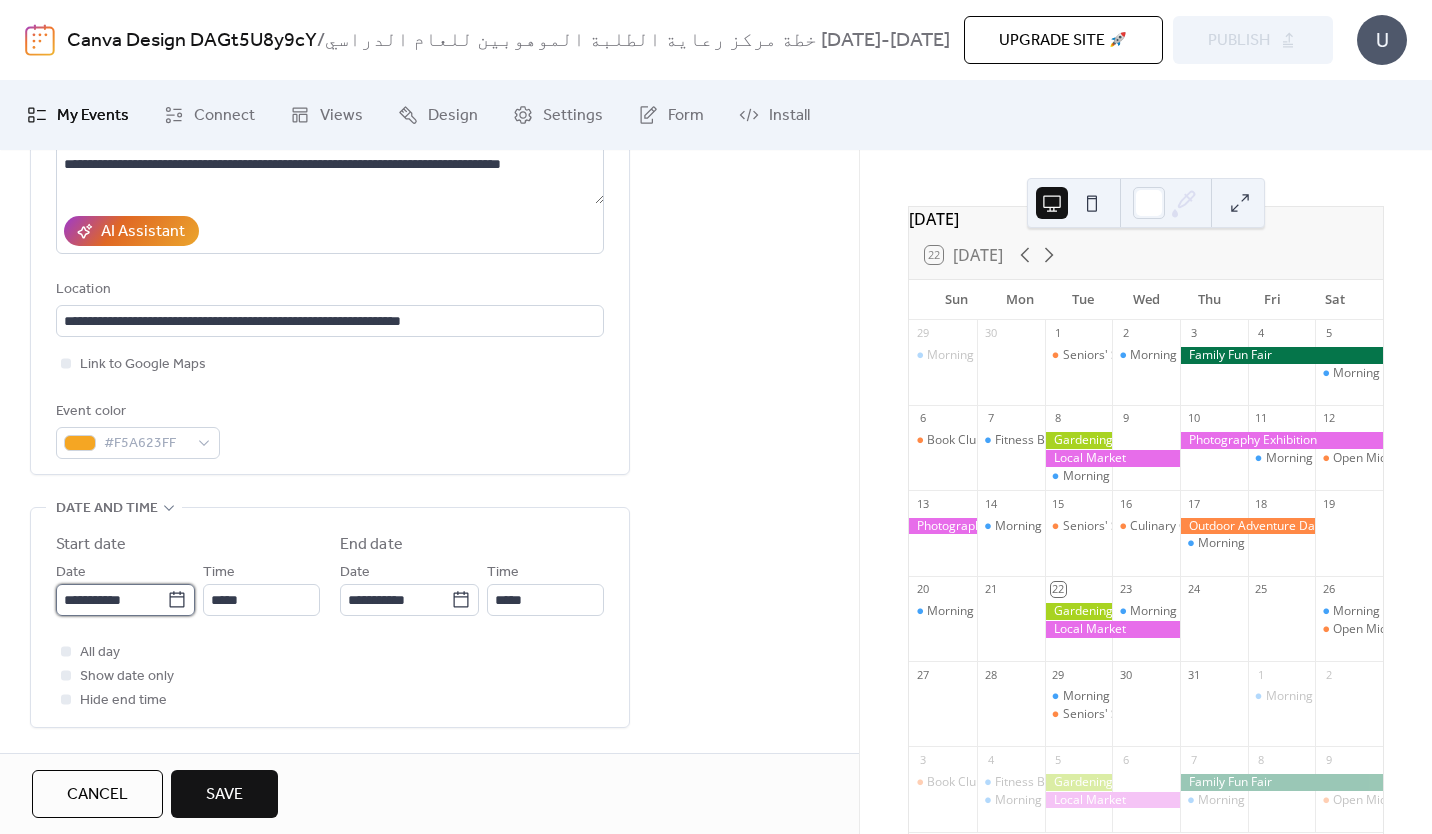 click on "**********" at bounding box center (111, 600) 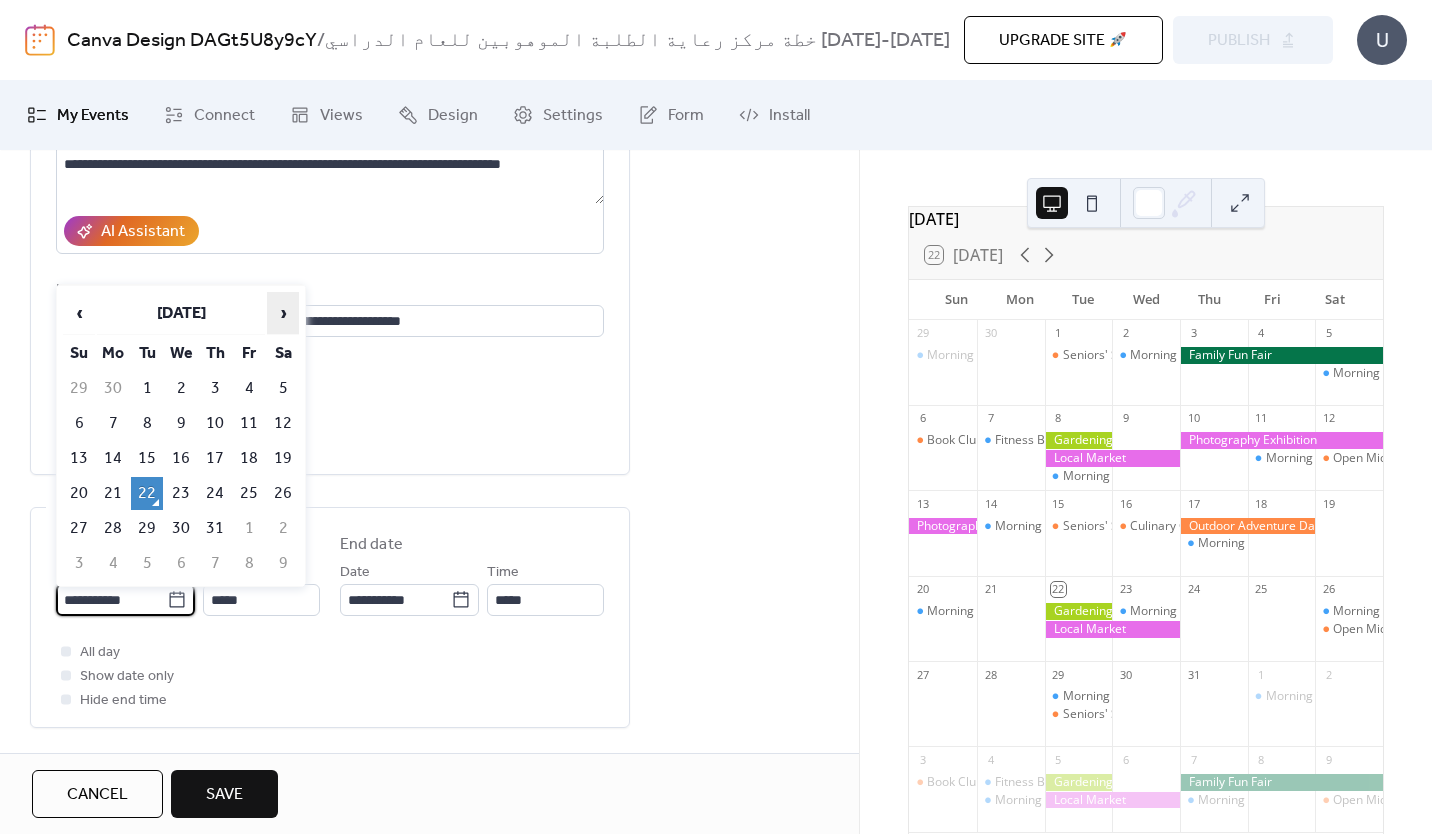 click on "›" at bounding box center (283, 313) 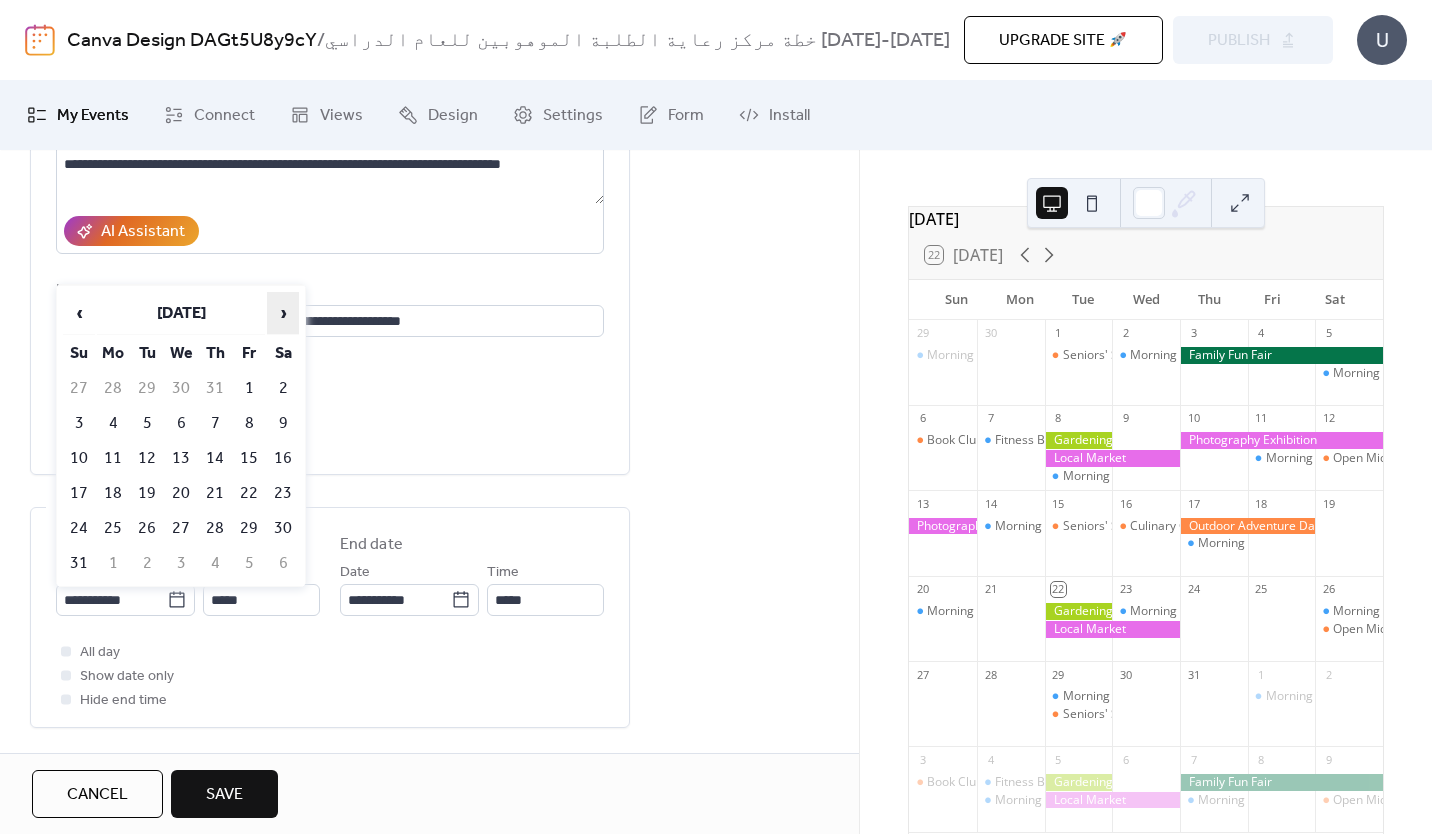 click on "›" at bounding box center [283, 313] 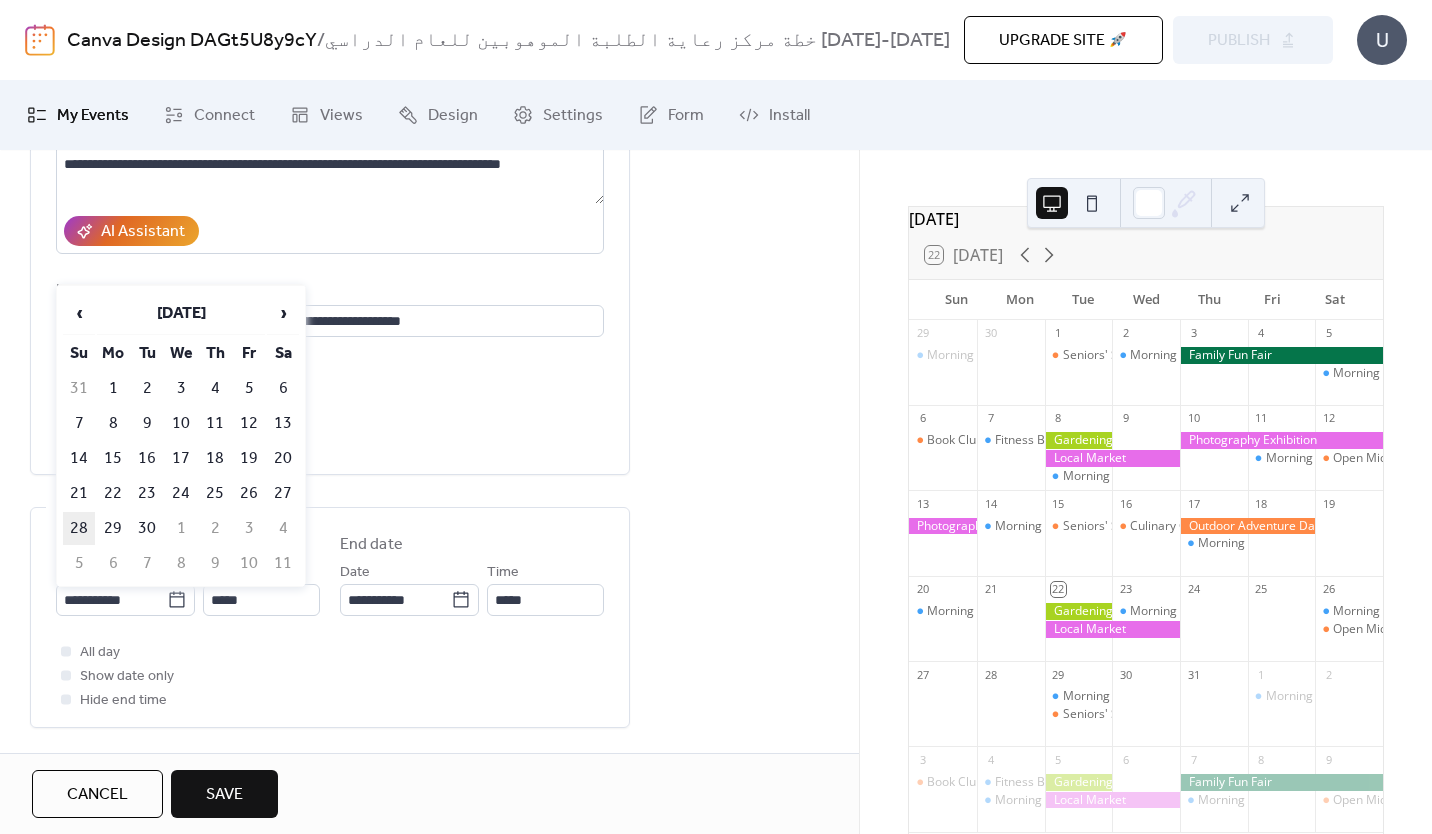click on "28" at bounding box center [79, 528] 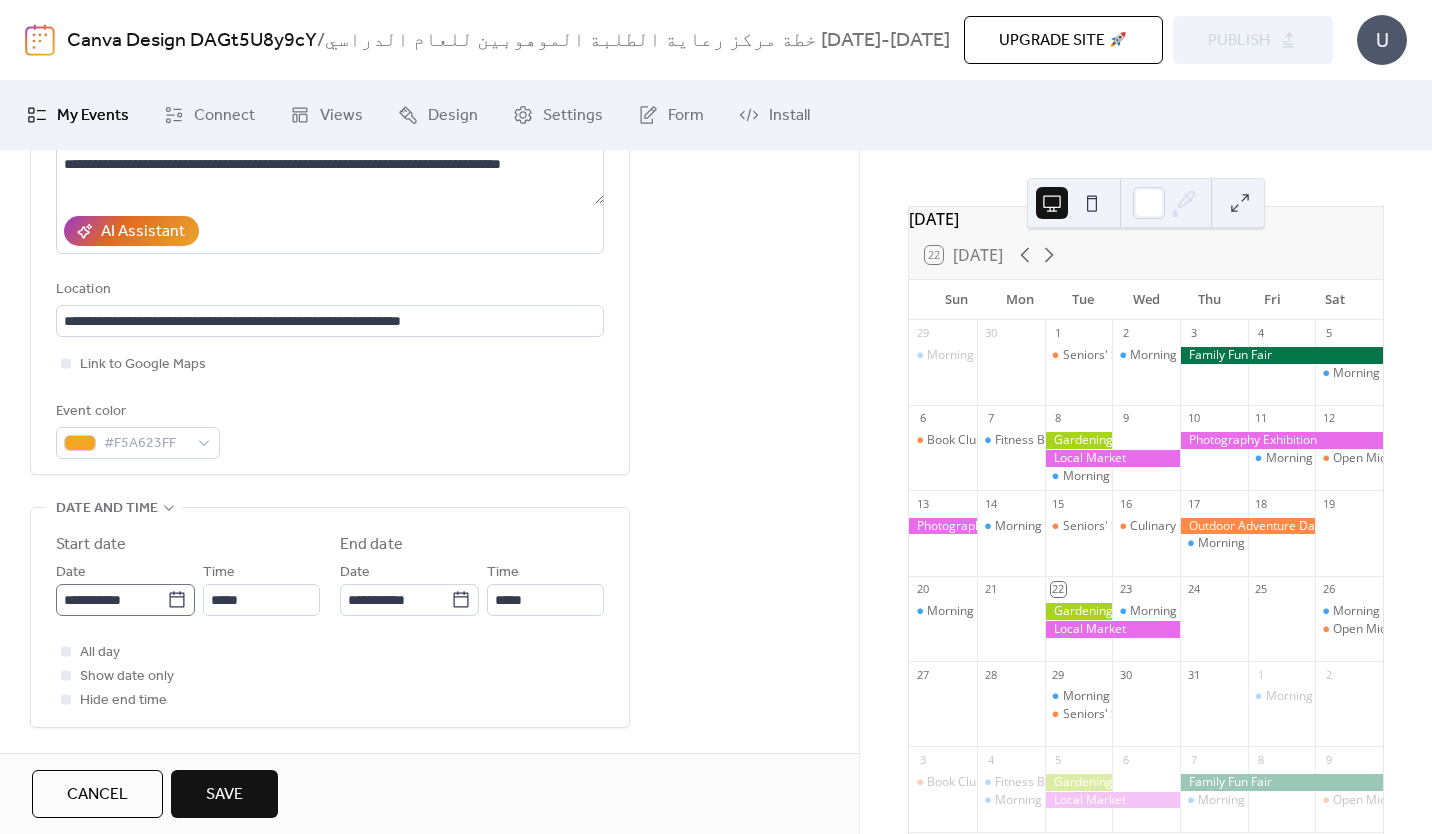 click 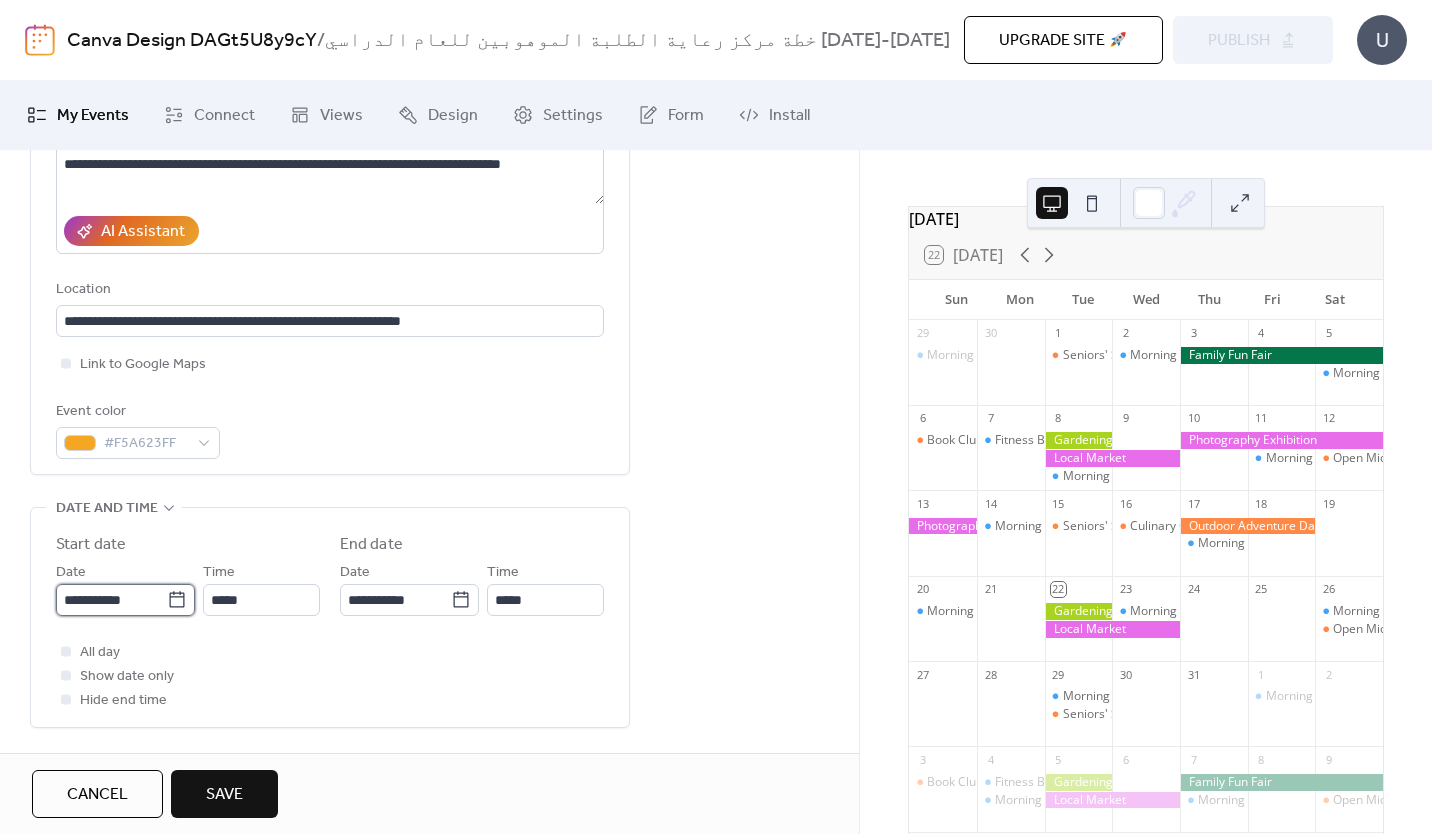 click on "**********" at bounding box center (111, 600) 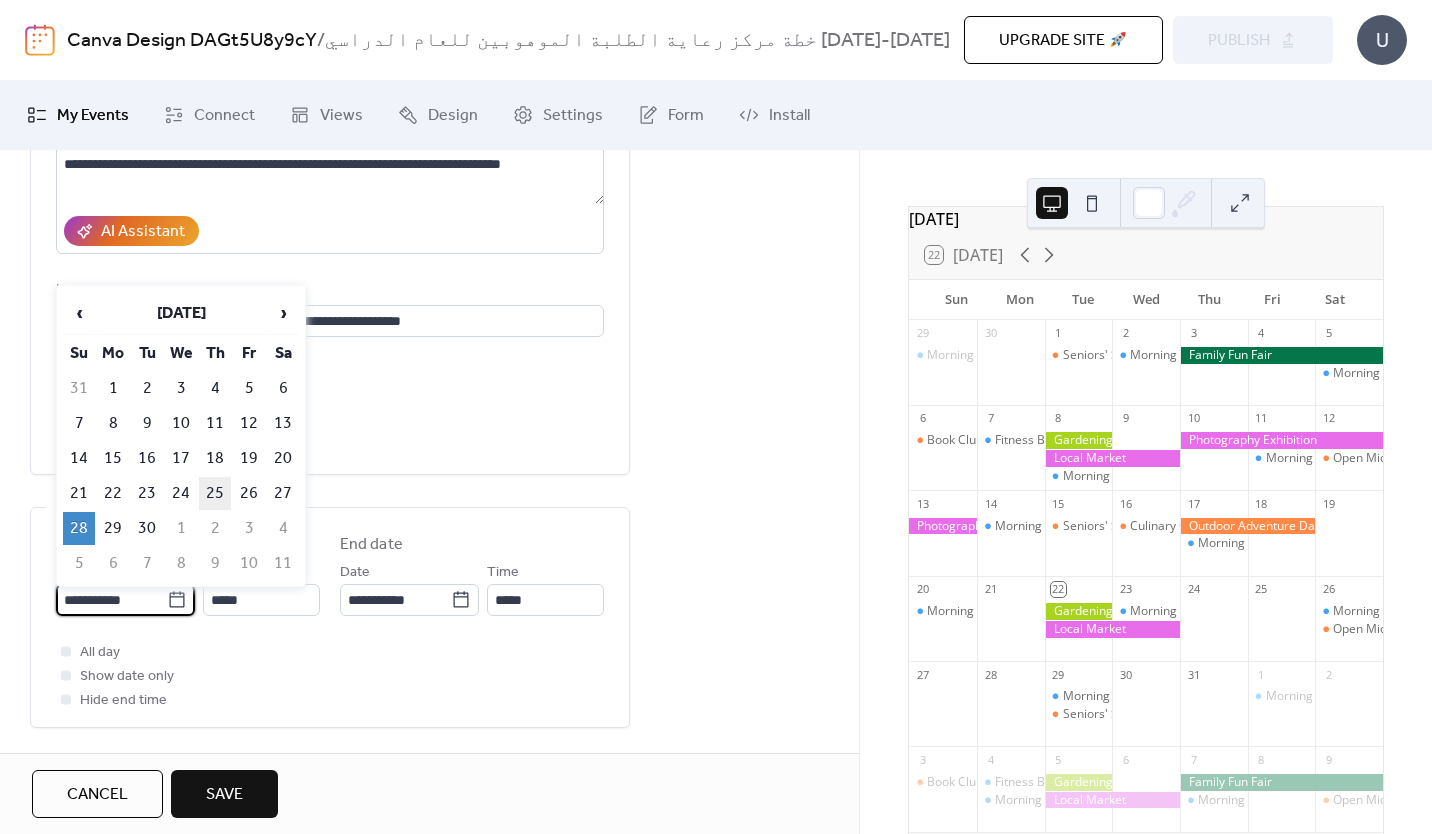 click on "25" at bounding box center [215, 493] 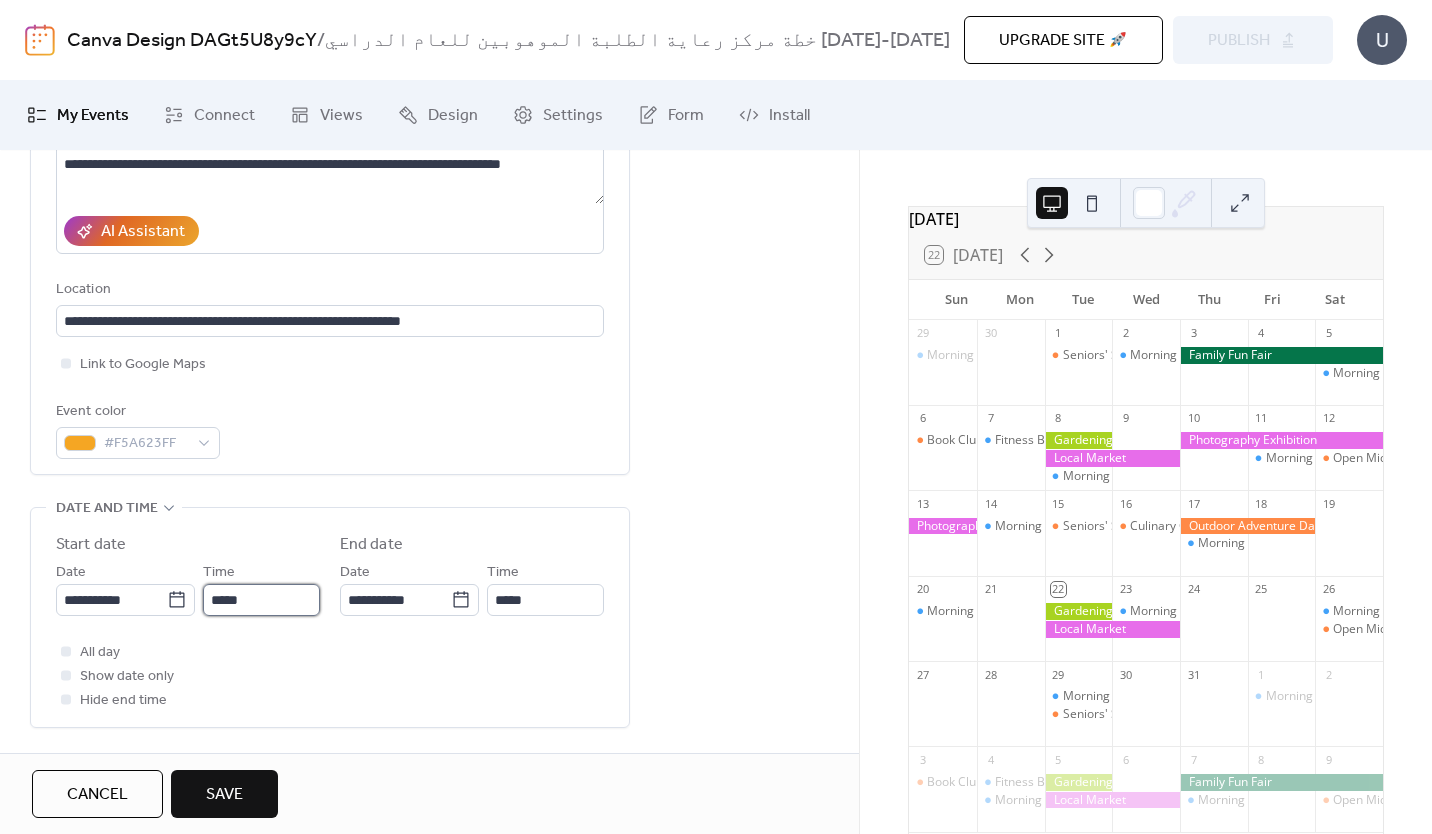 click on "*****" at bounding box center (261, 600) 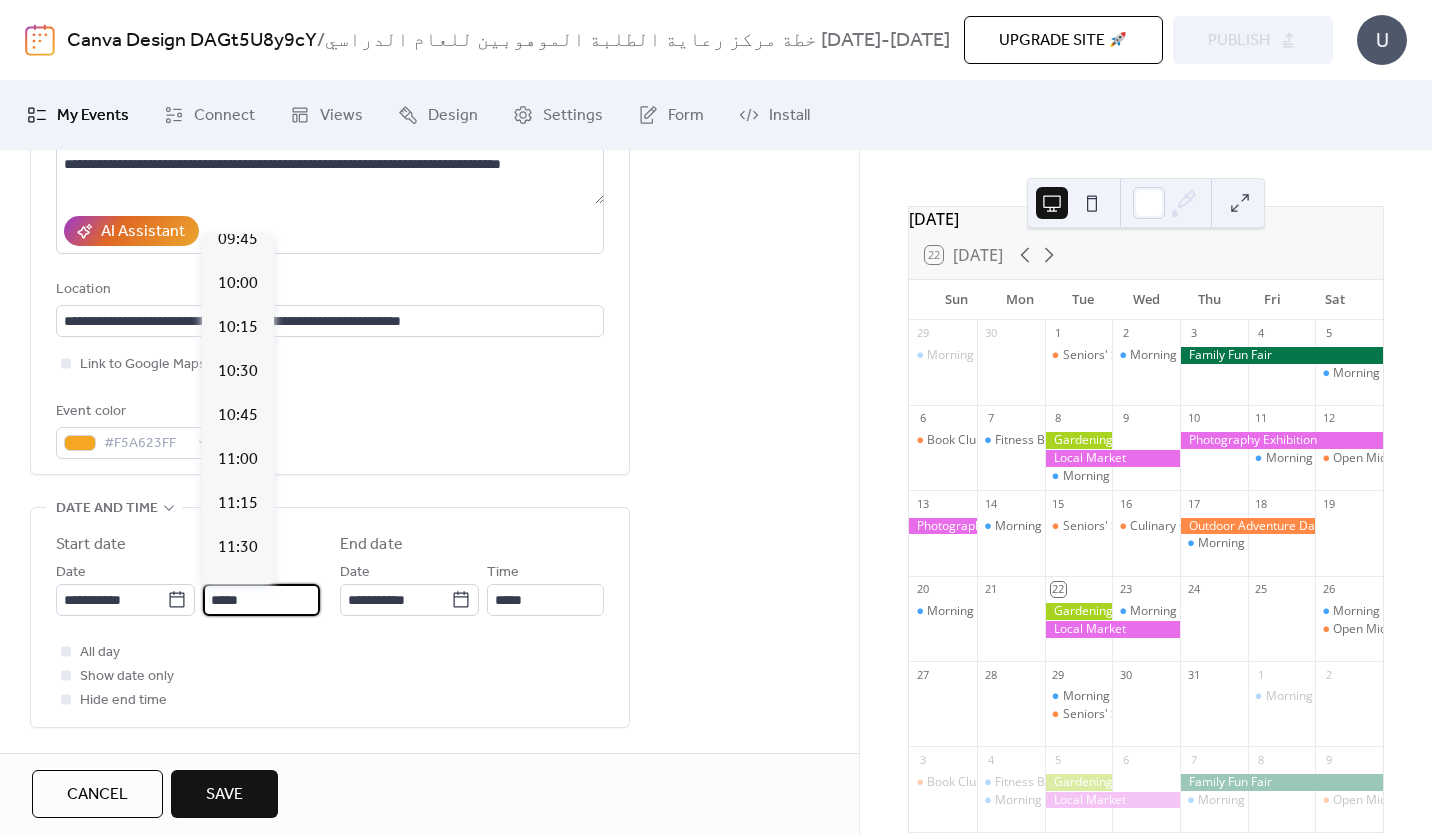 scroll, scrollTop: 1720, scrollLeft: 0, axis: vertical 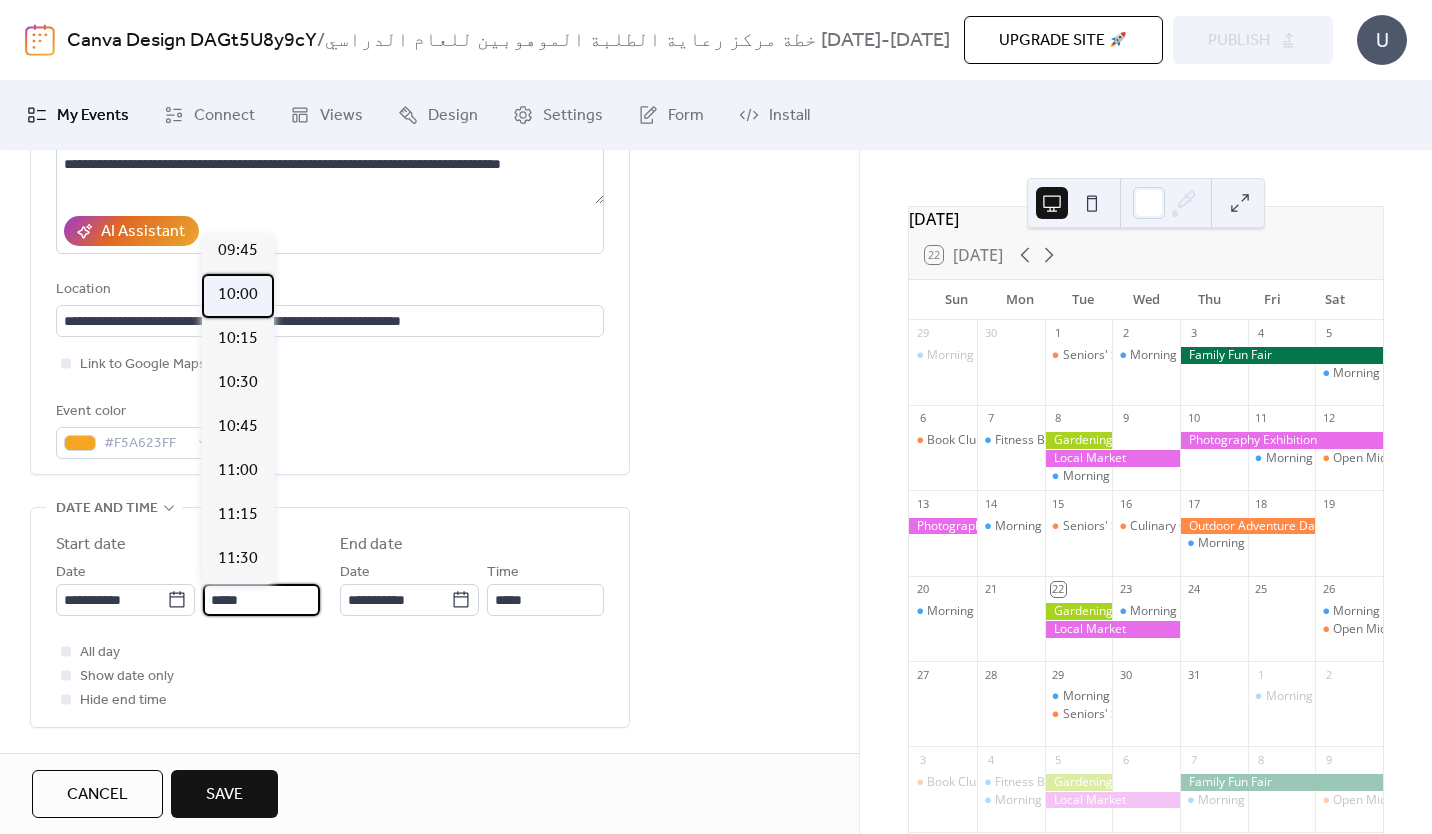 click on "10:00" at bounding box center (238, 295) 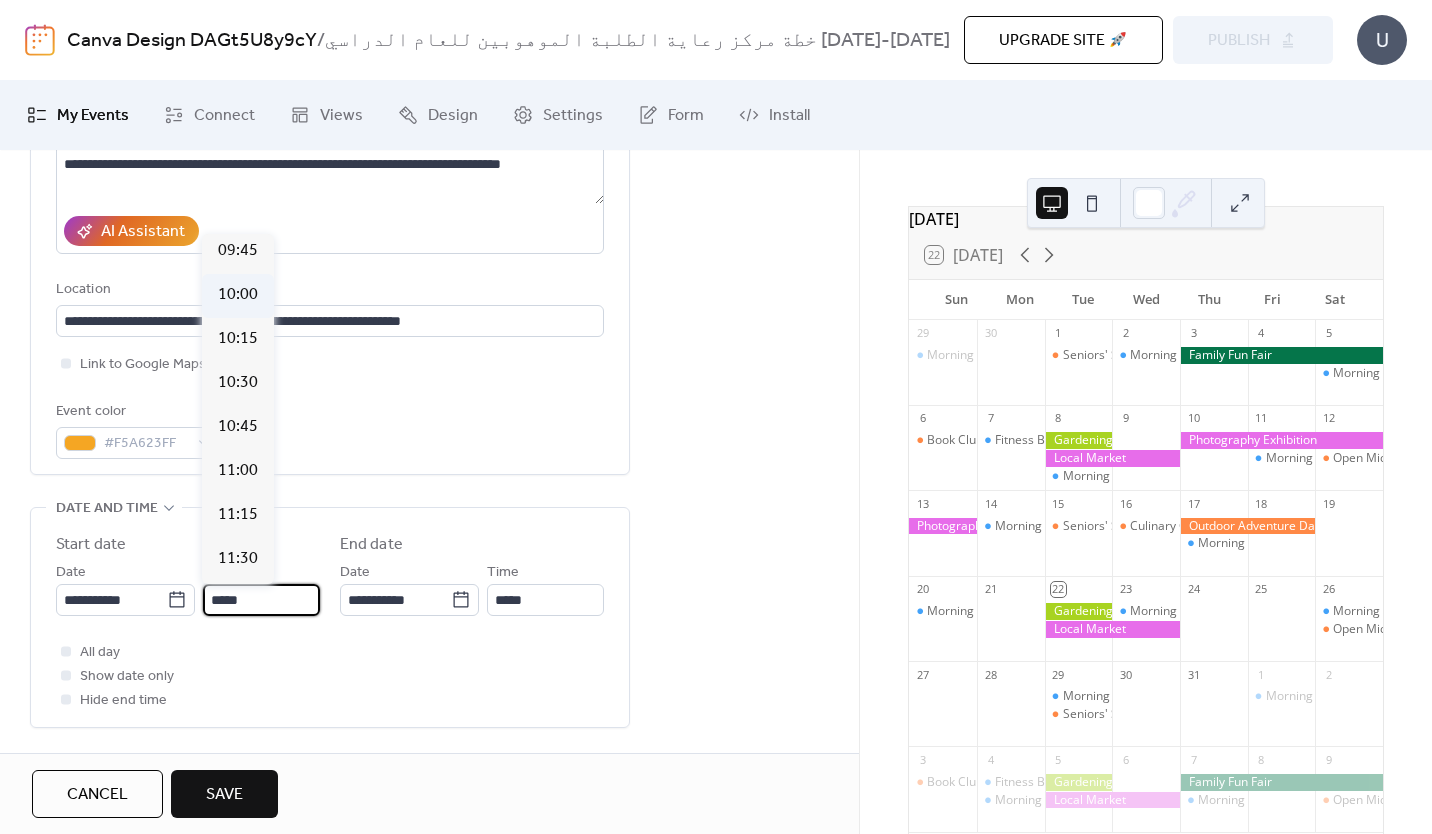 type on "*****" 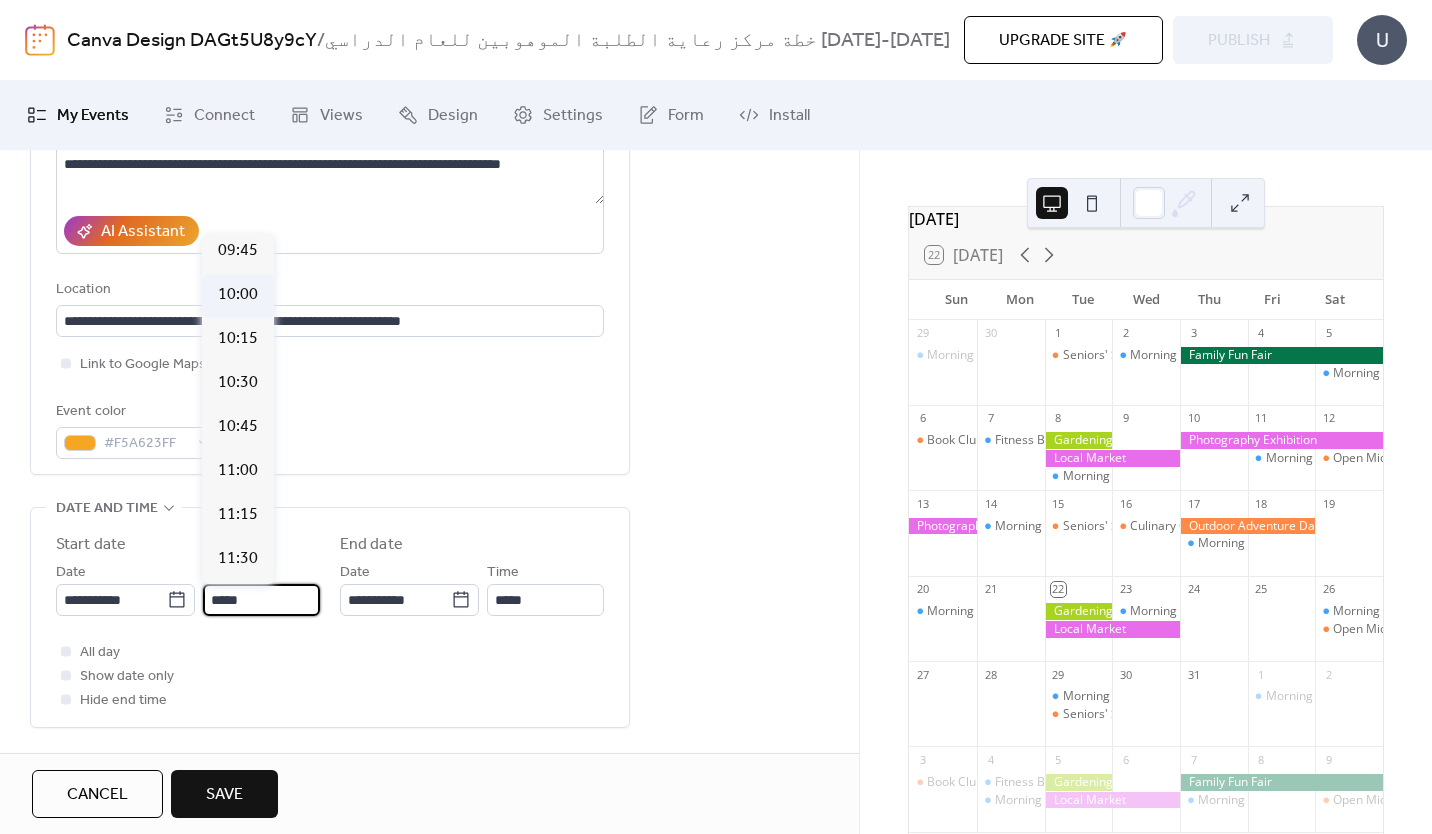 type on "*****" 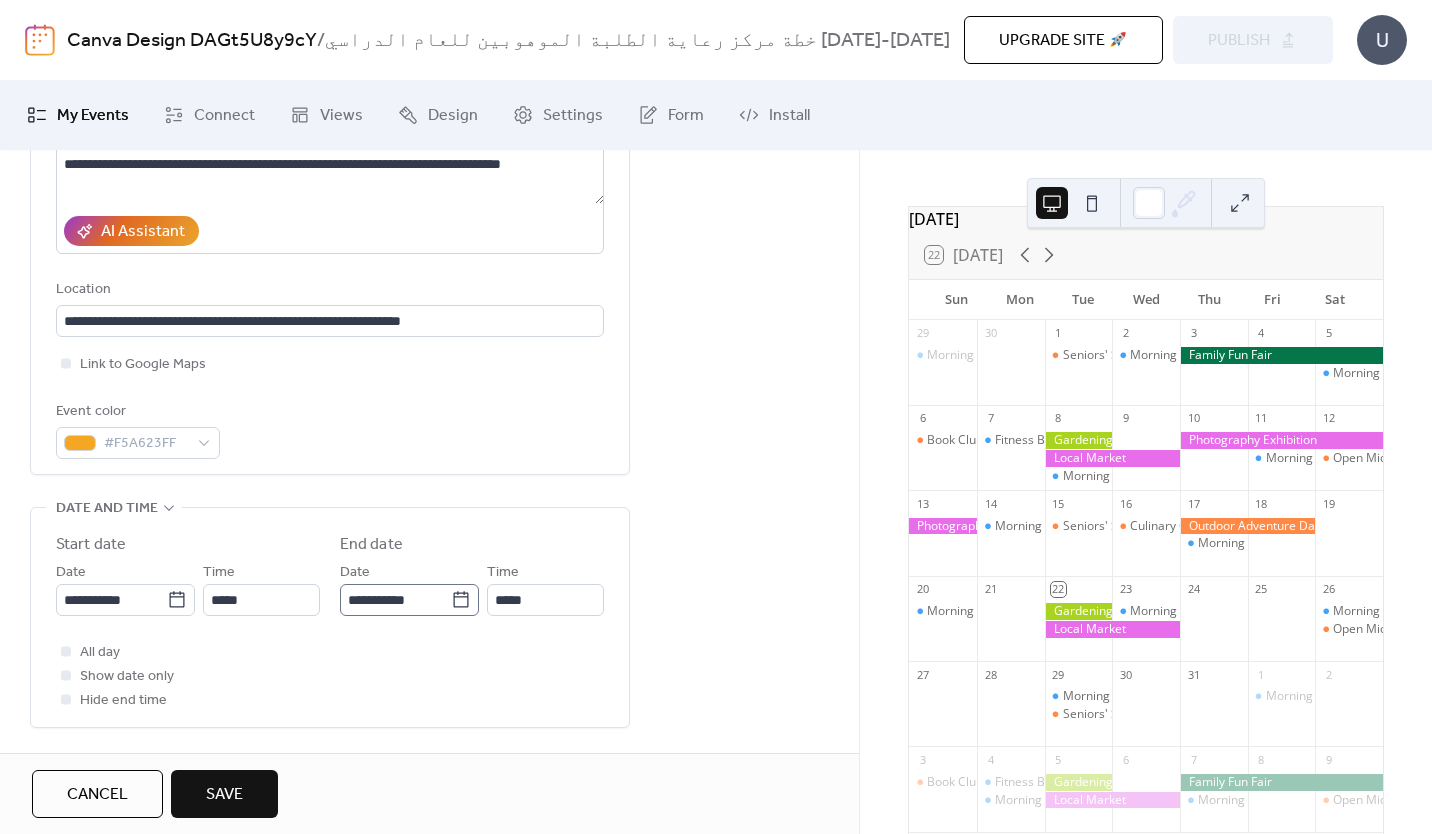 click 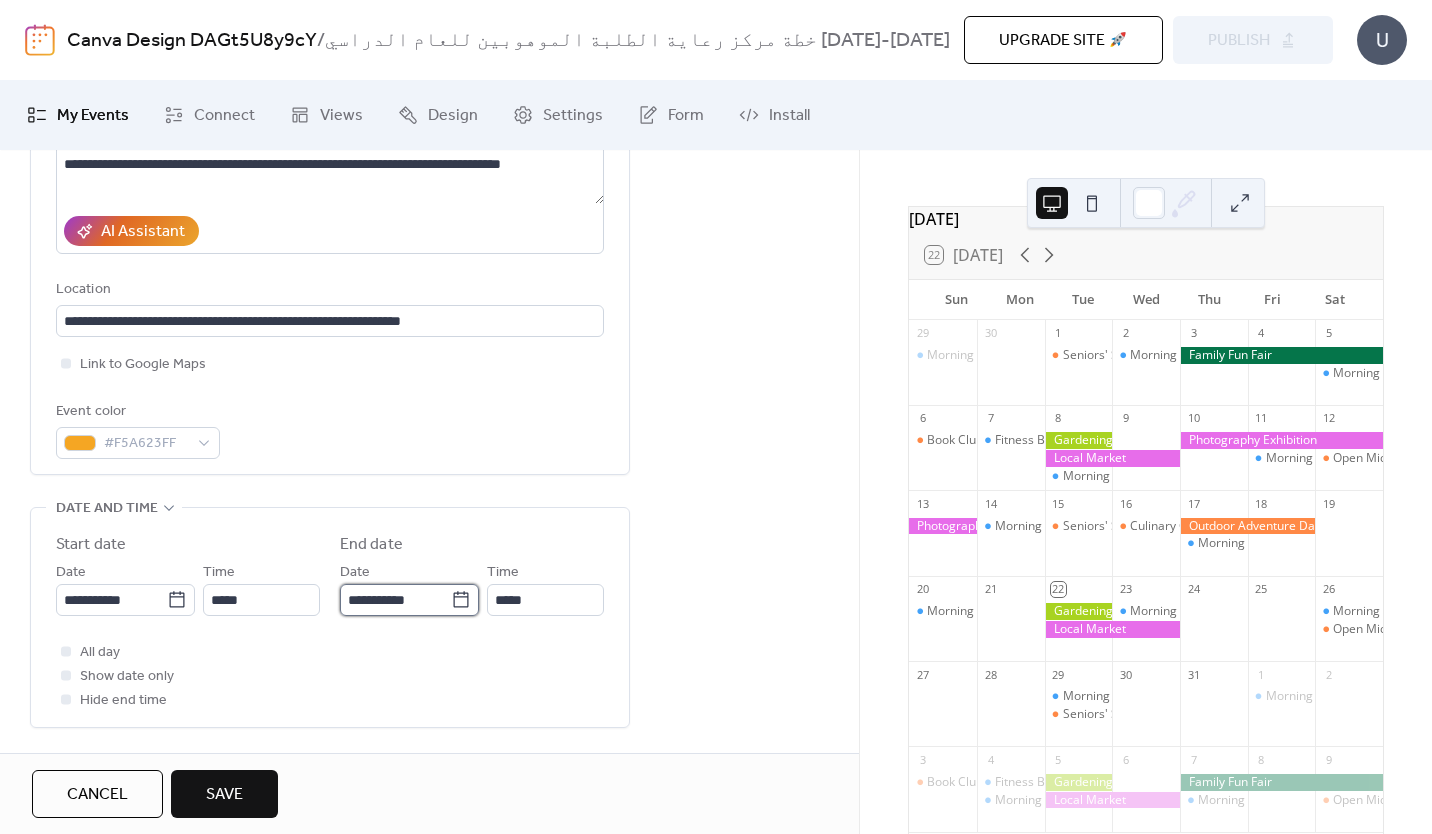 click on "**********" at bounding box center (395, 600) 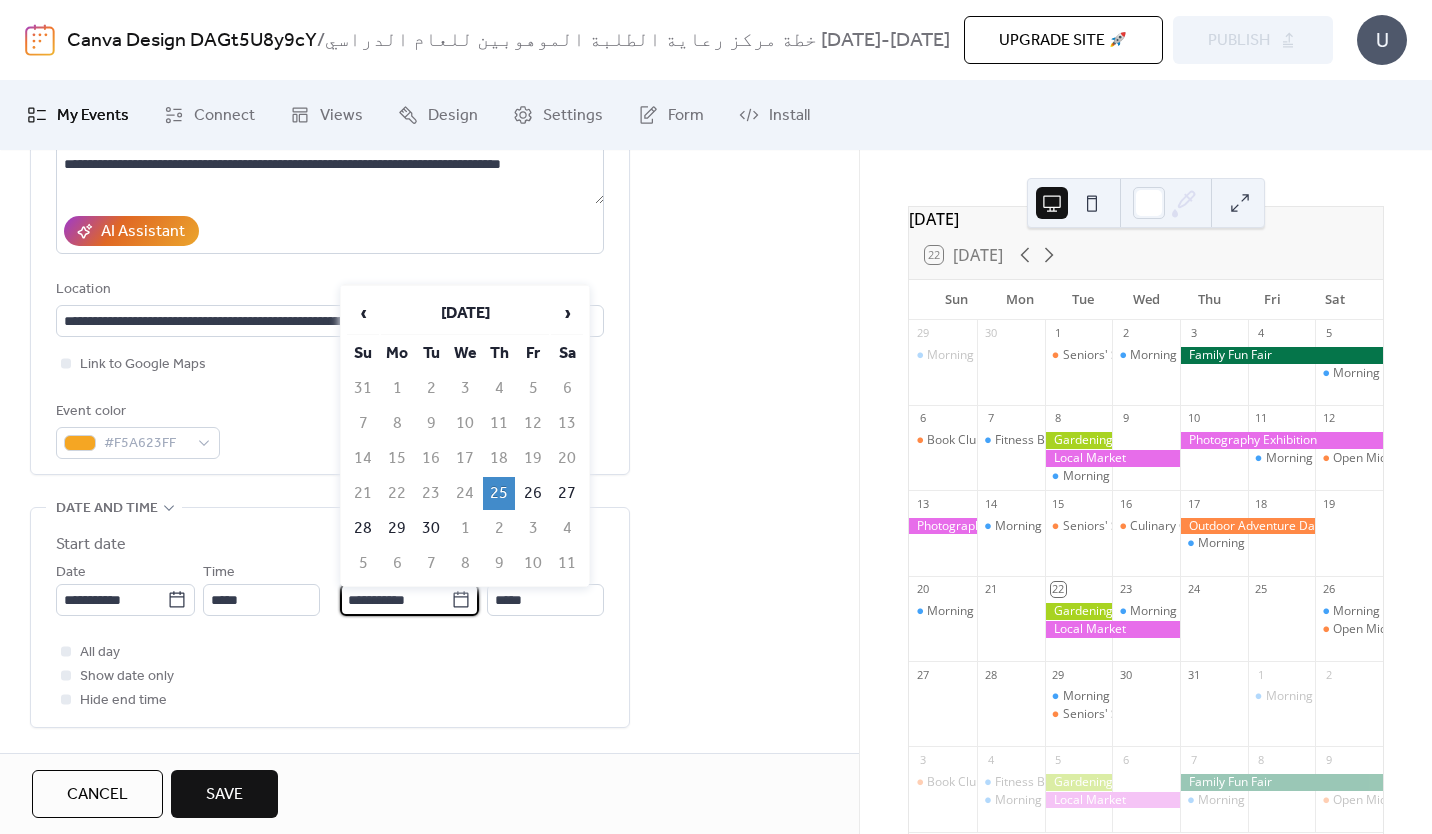 click on "25" at bounding box center [499, 493] 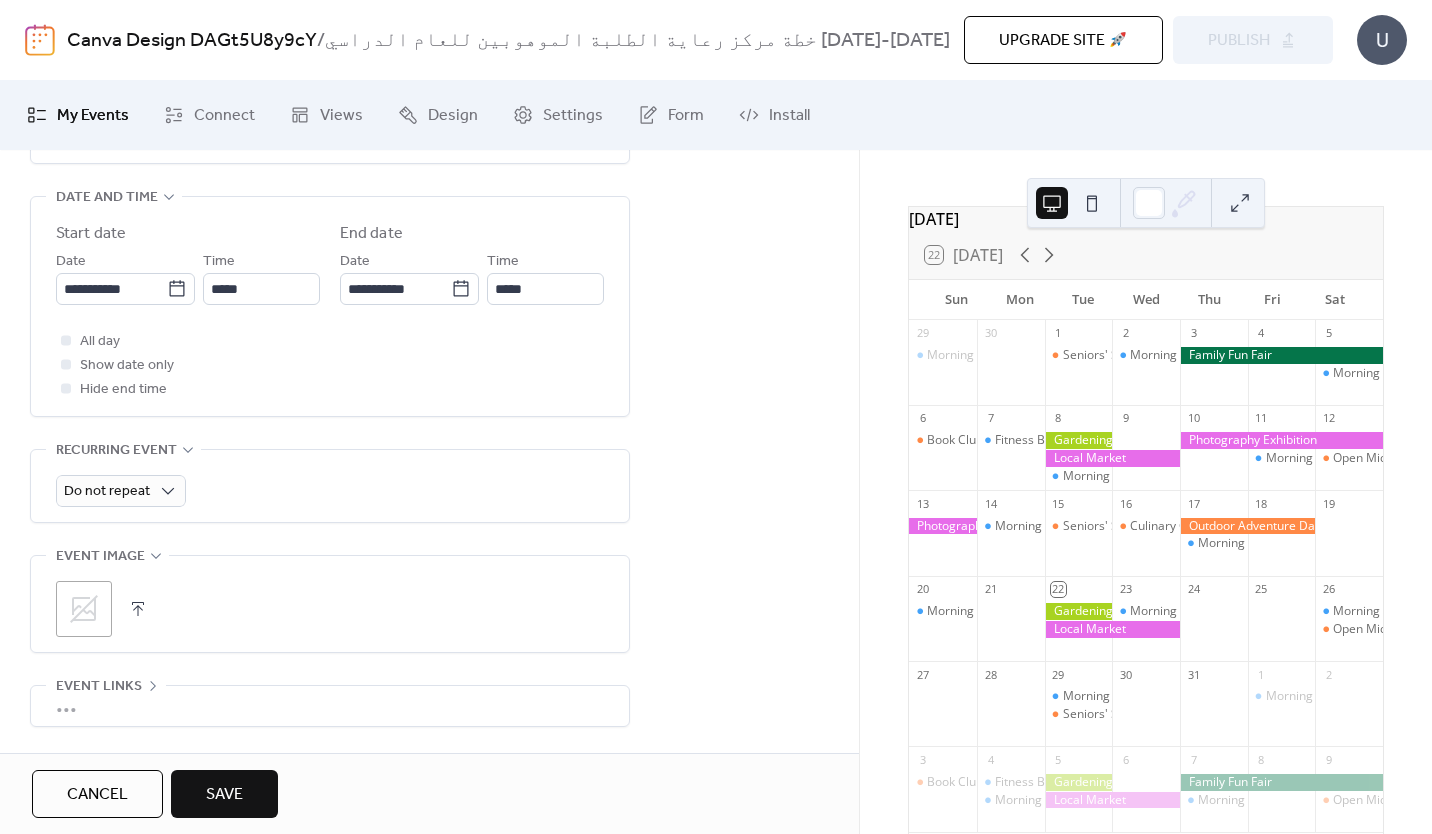 scroll, scrollTop: 650, scrollLeft: 0, axis: vertical 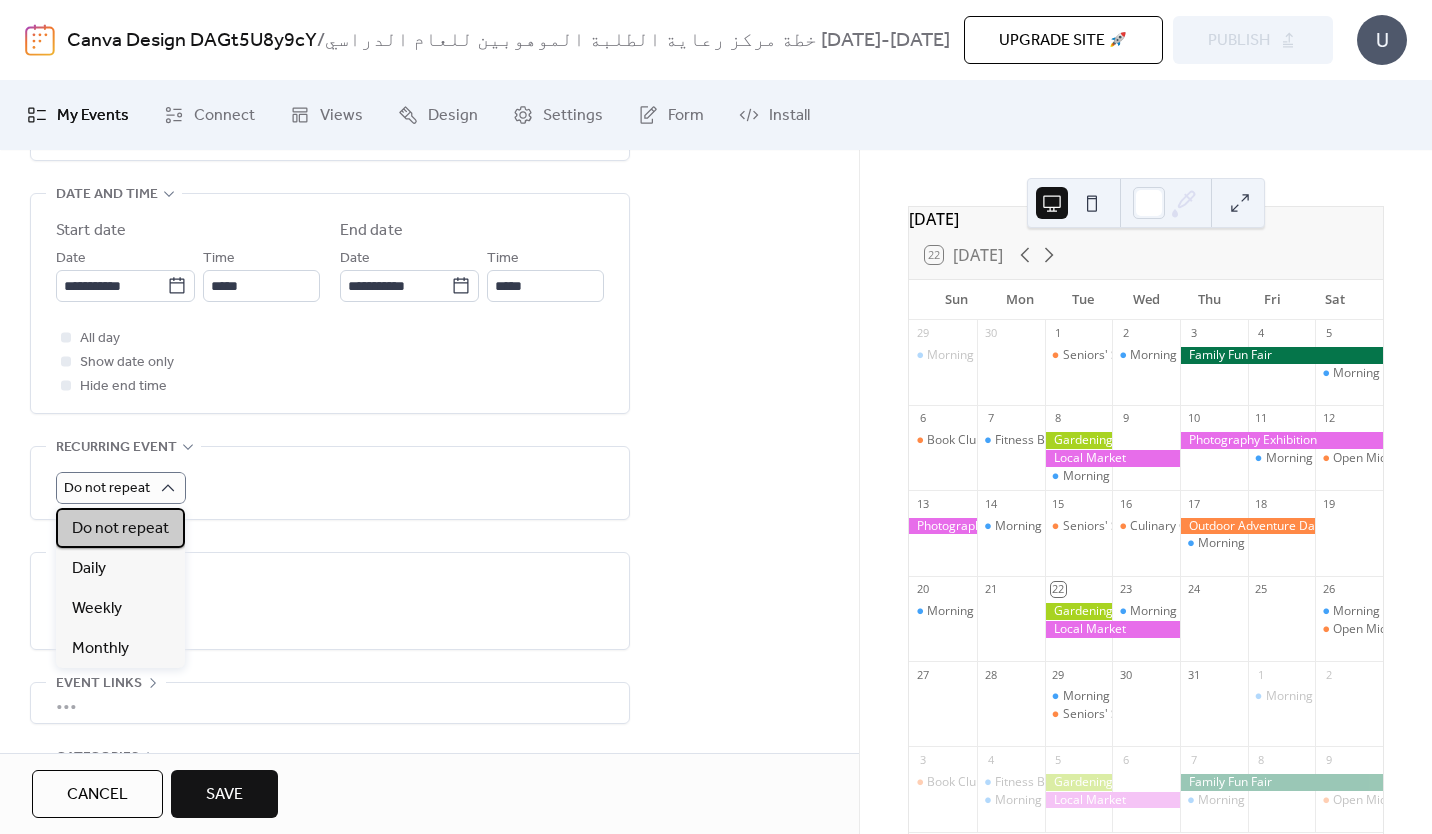 click on "Do not repeat" at bounding box center (120, 529) 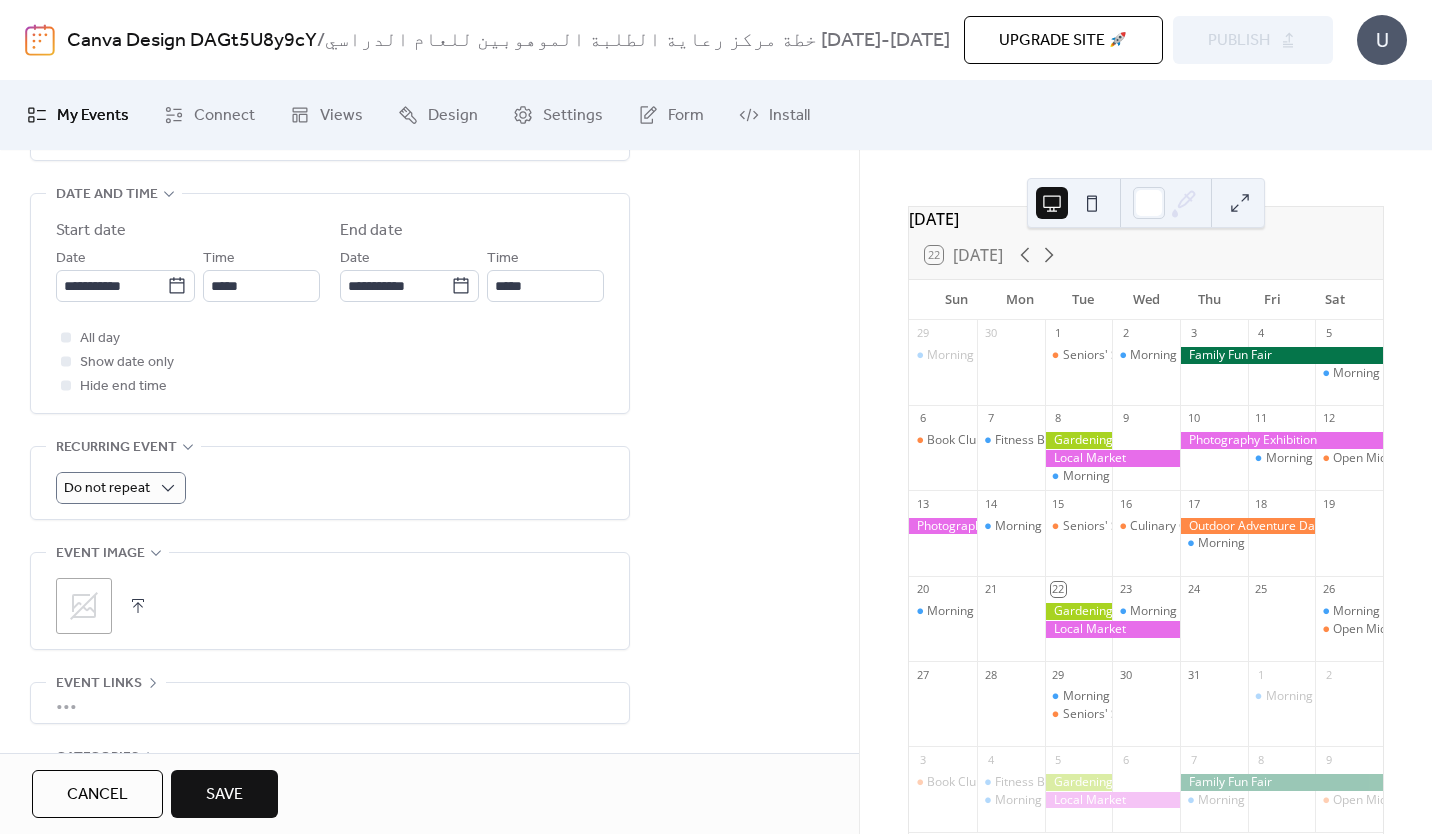 click 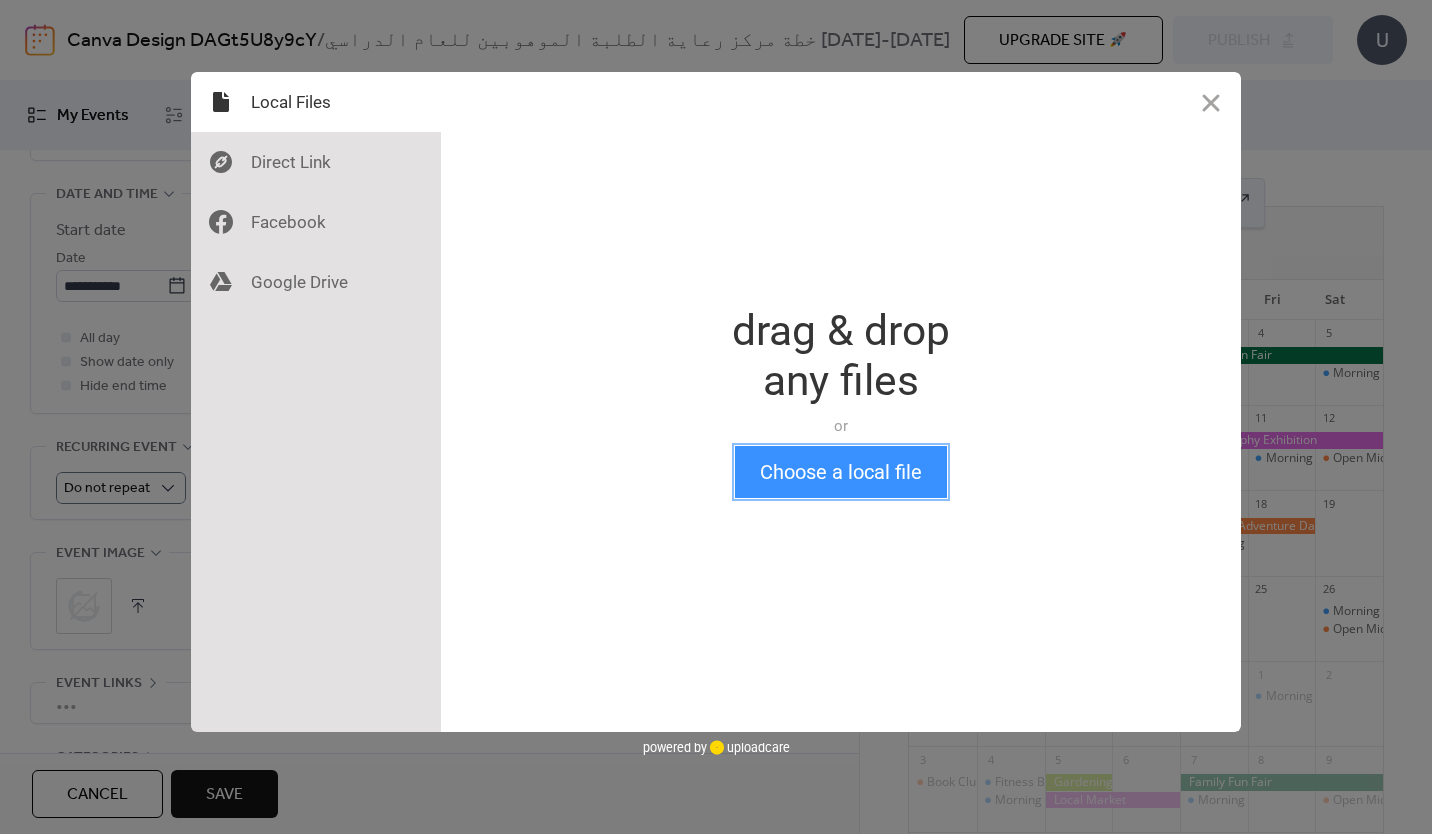 click on "Choose a local file" at bounding box center [841, 472] 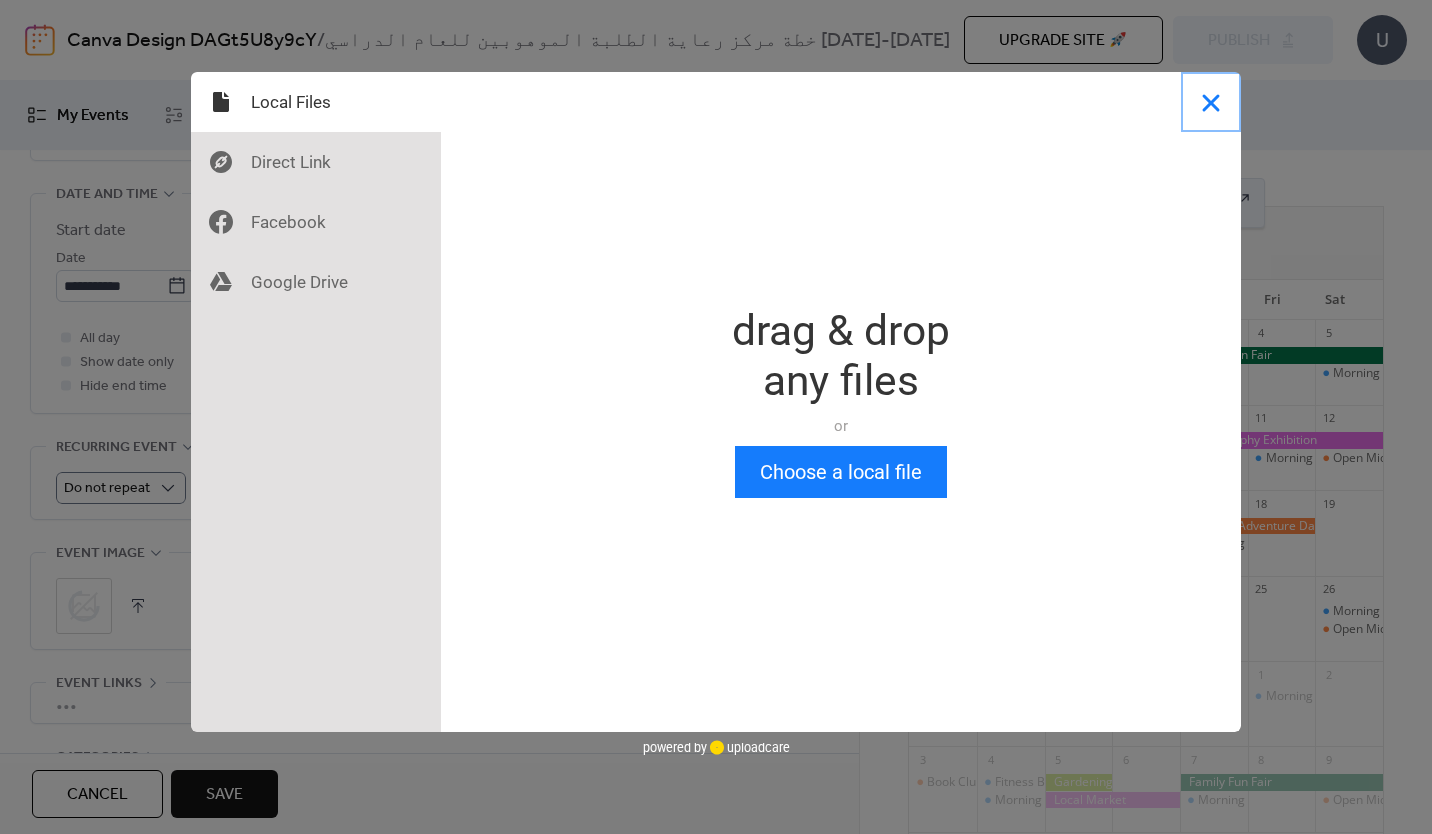 click at bounding box center (1211, 102) 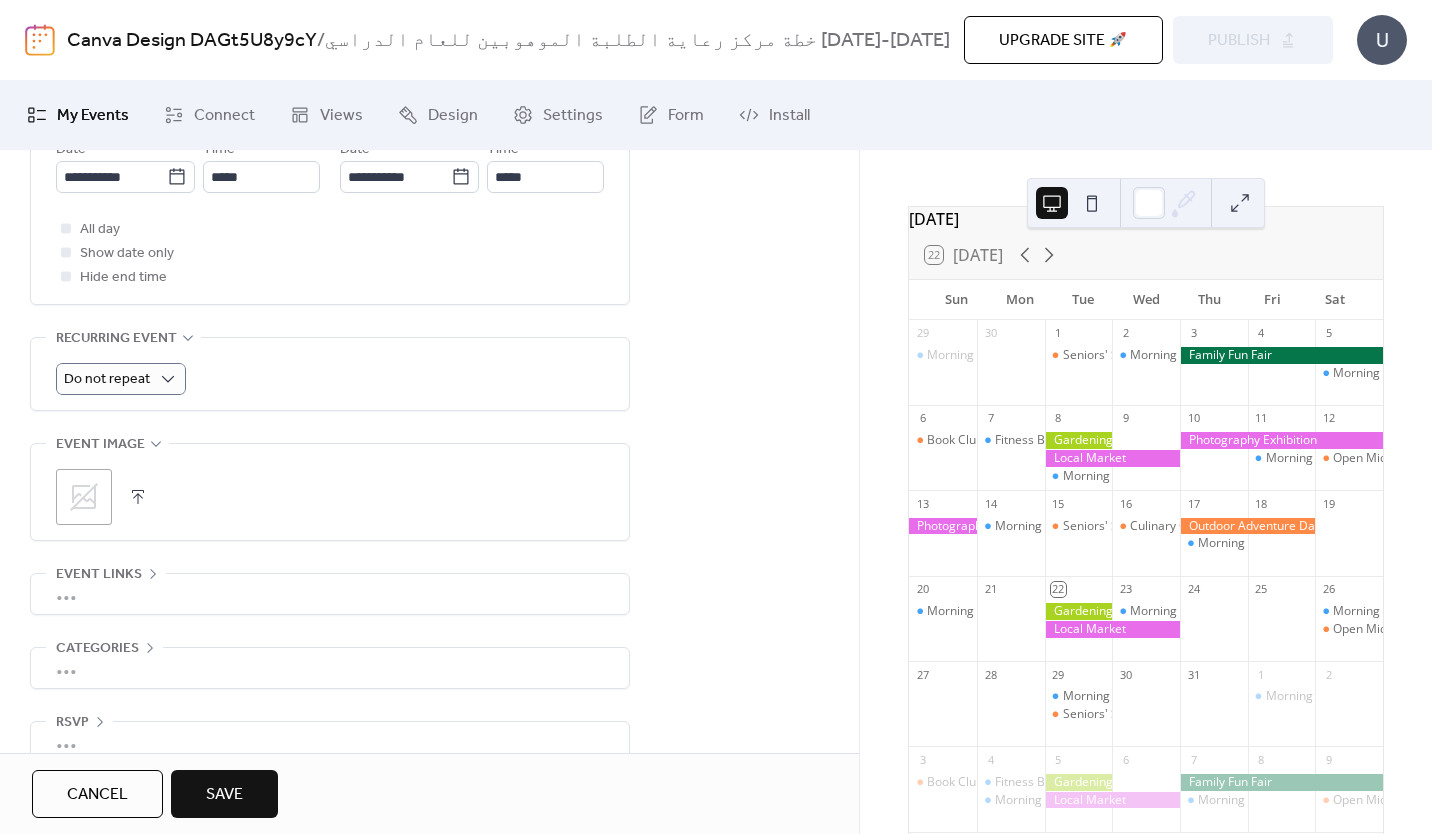 scroll, scrollTop: 793, scrollLeft: 0, axis: vertical 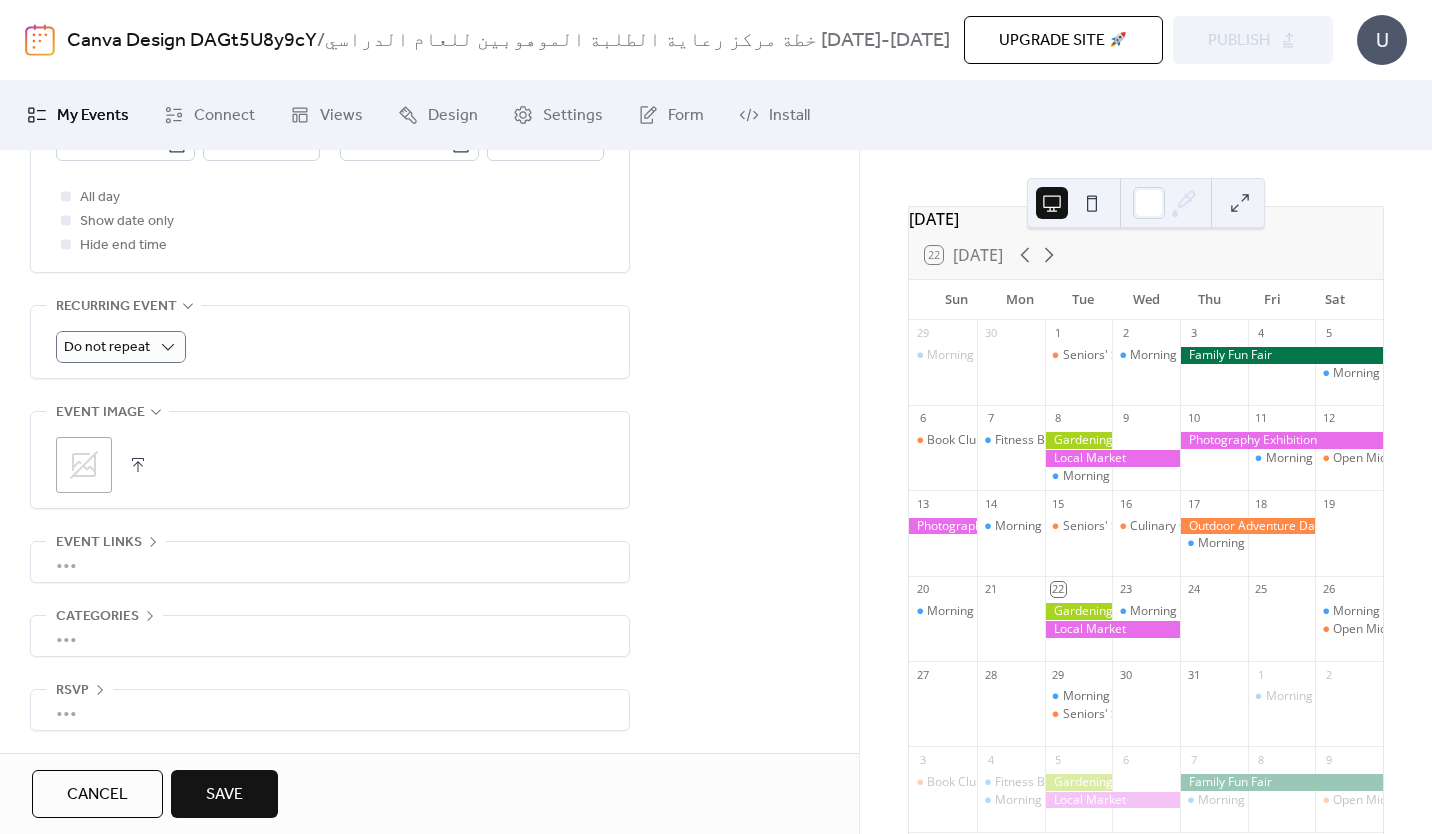 click on "•••" at bounding box center [330, 562] 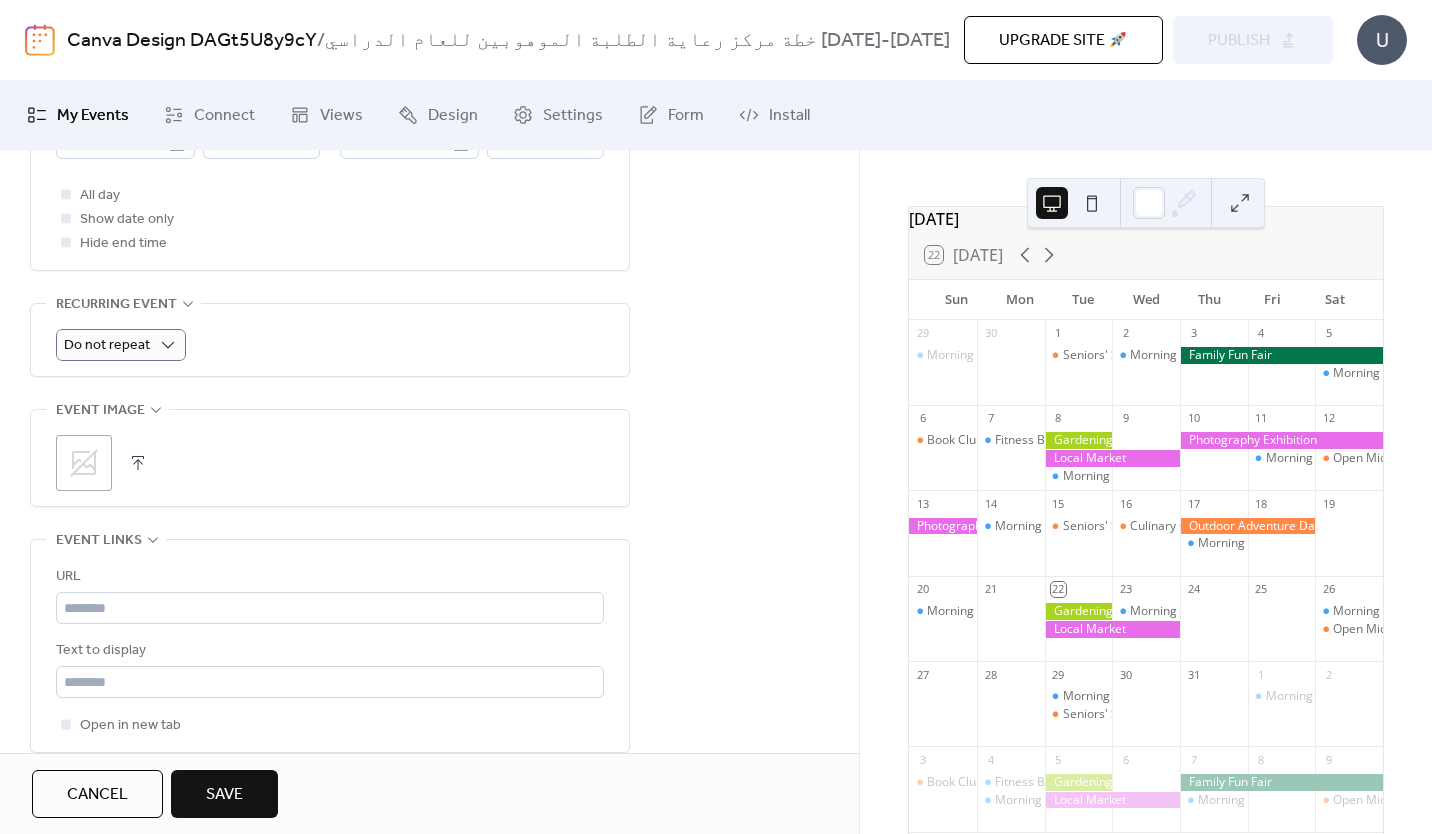 scroll, scrollTop: 793, scrollLeft: 0, axis: vertical 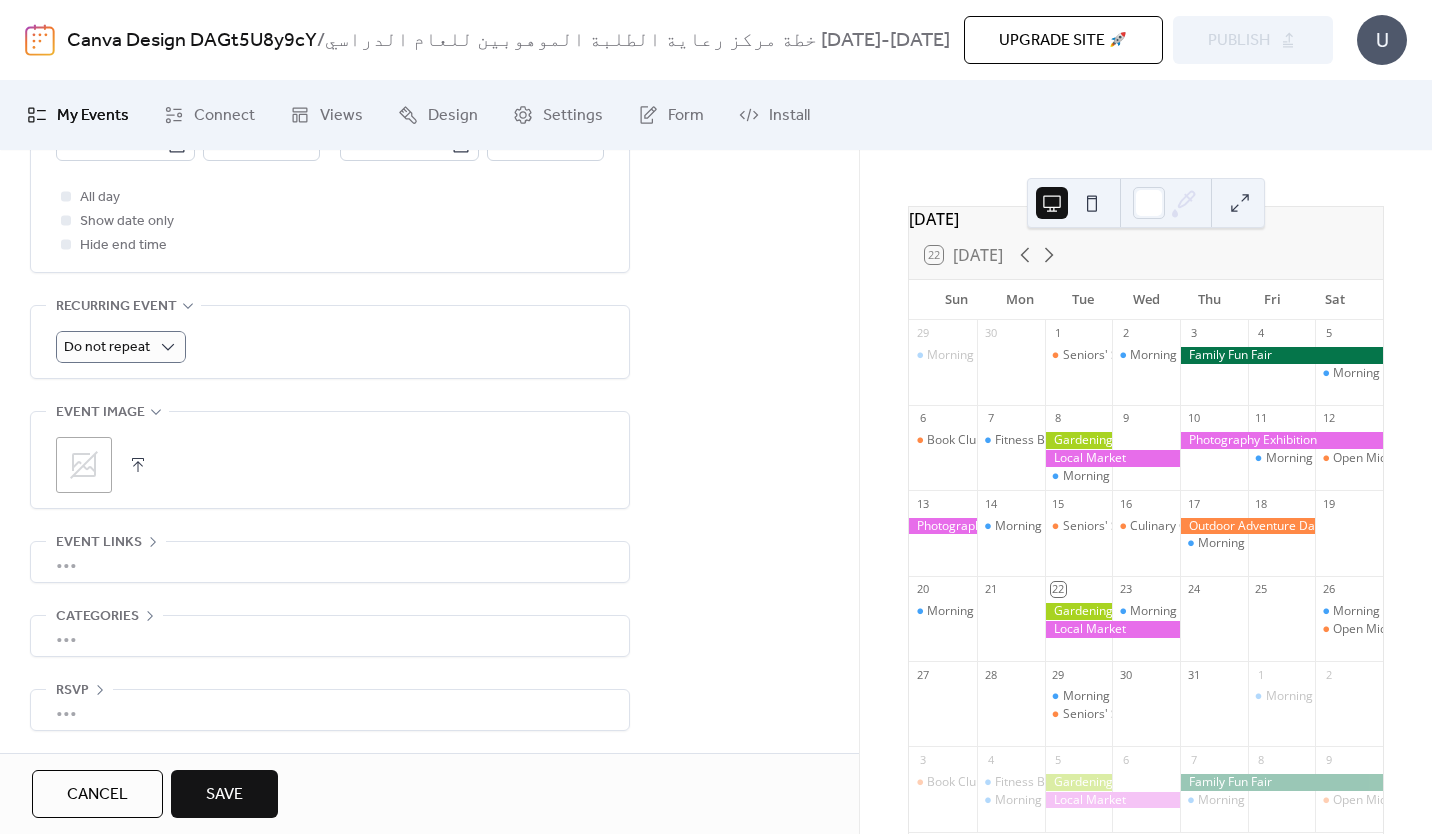 click on "•••" at bounding box center [330, 636] 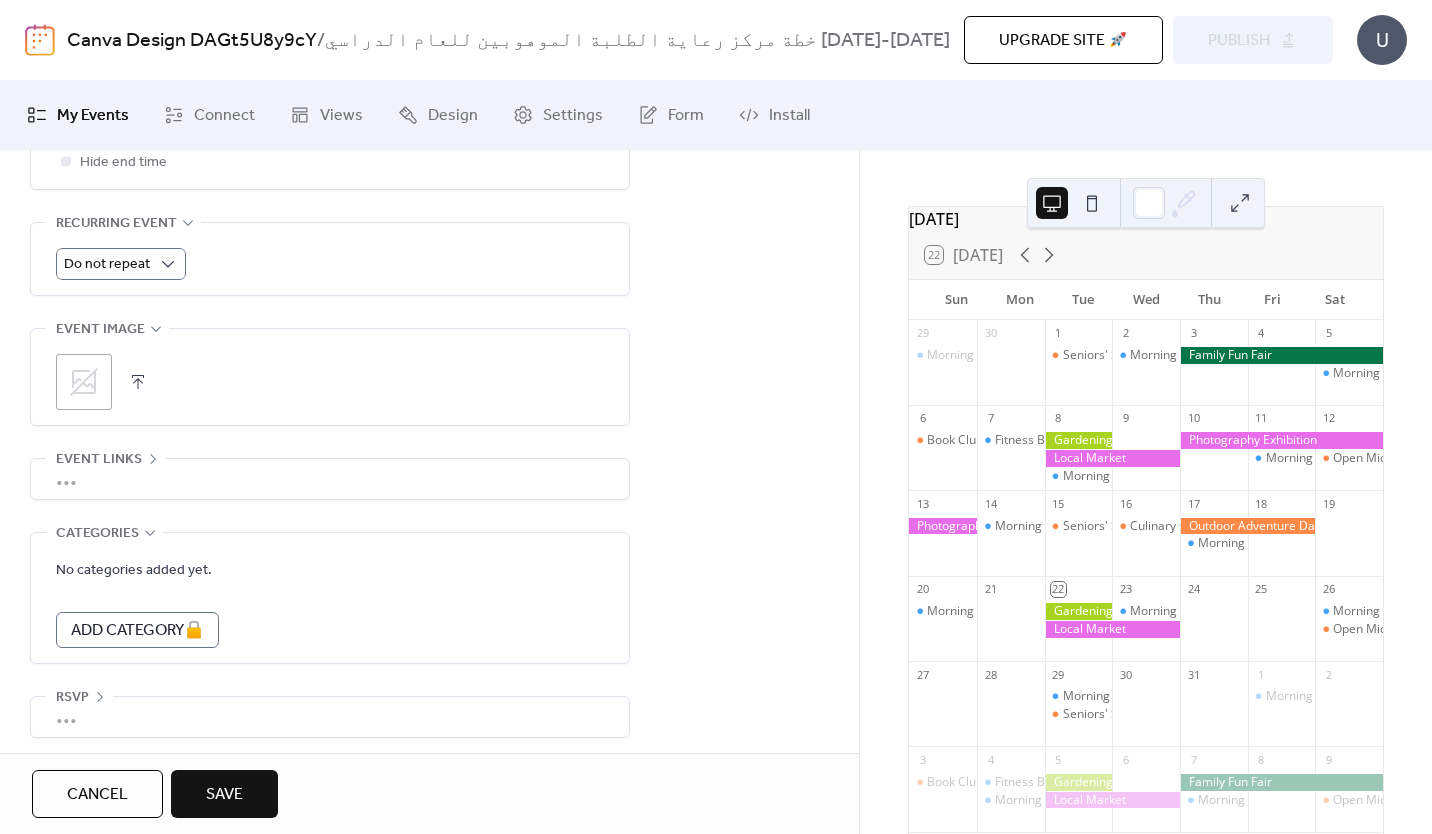 scroll, scrollTop: 883, scrollLeft: 0, axis: vertical 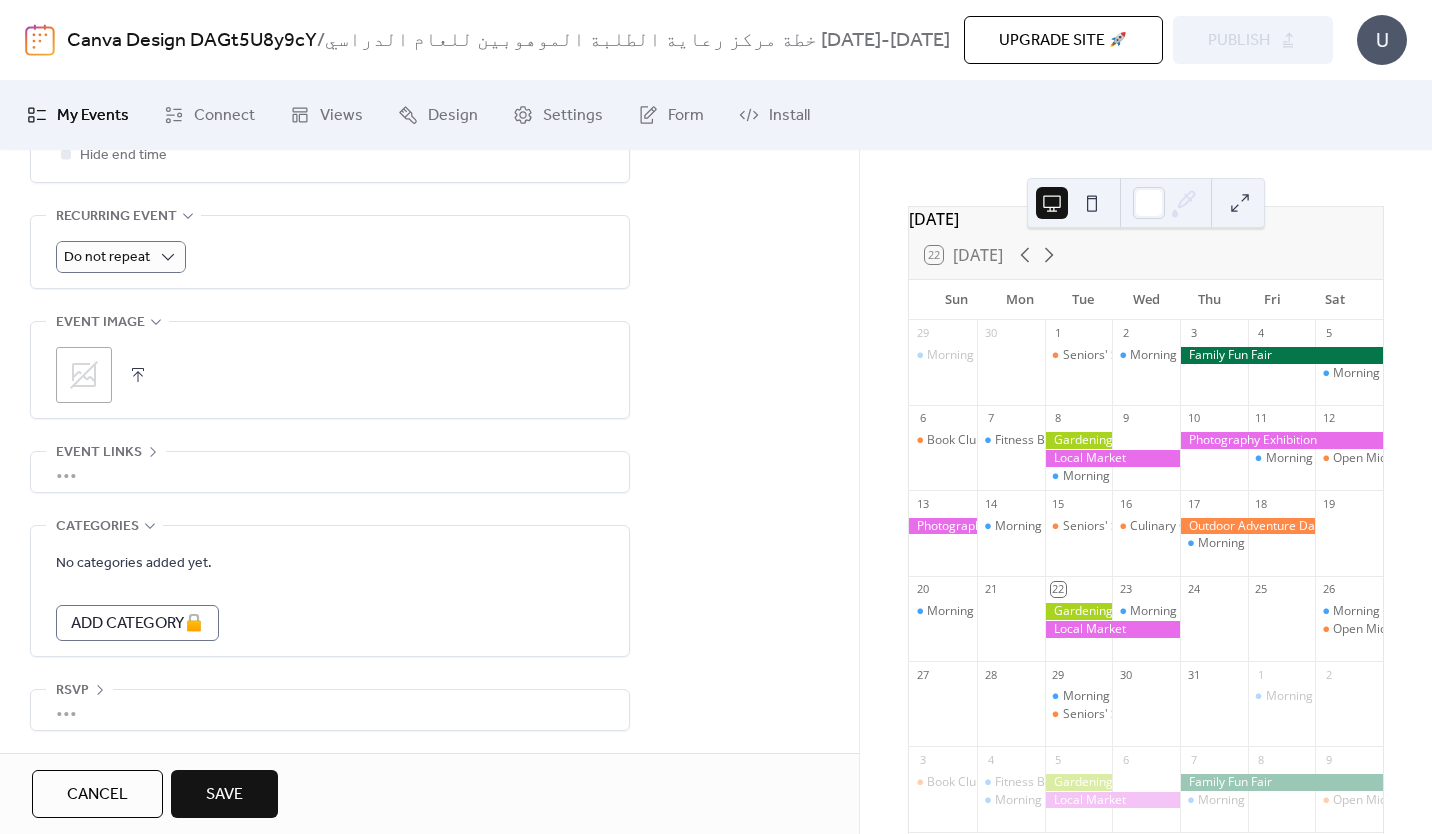 click on "No categories added yet." at bounding box center [134, 564] 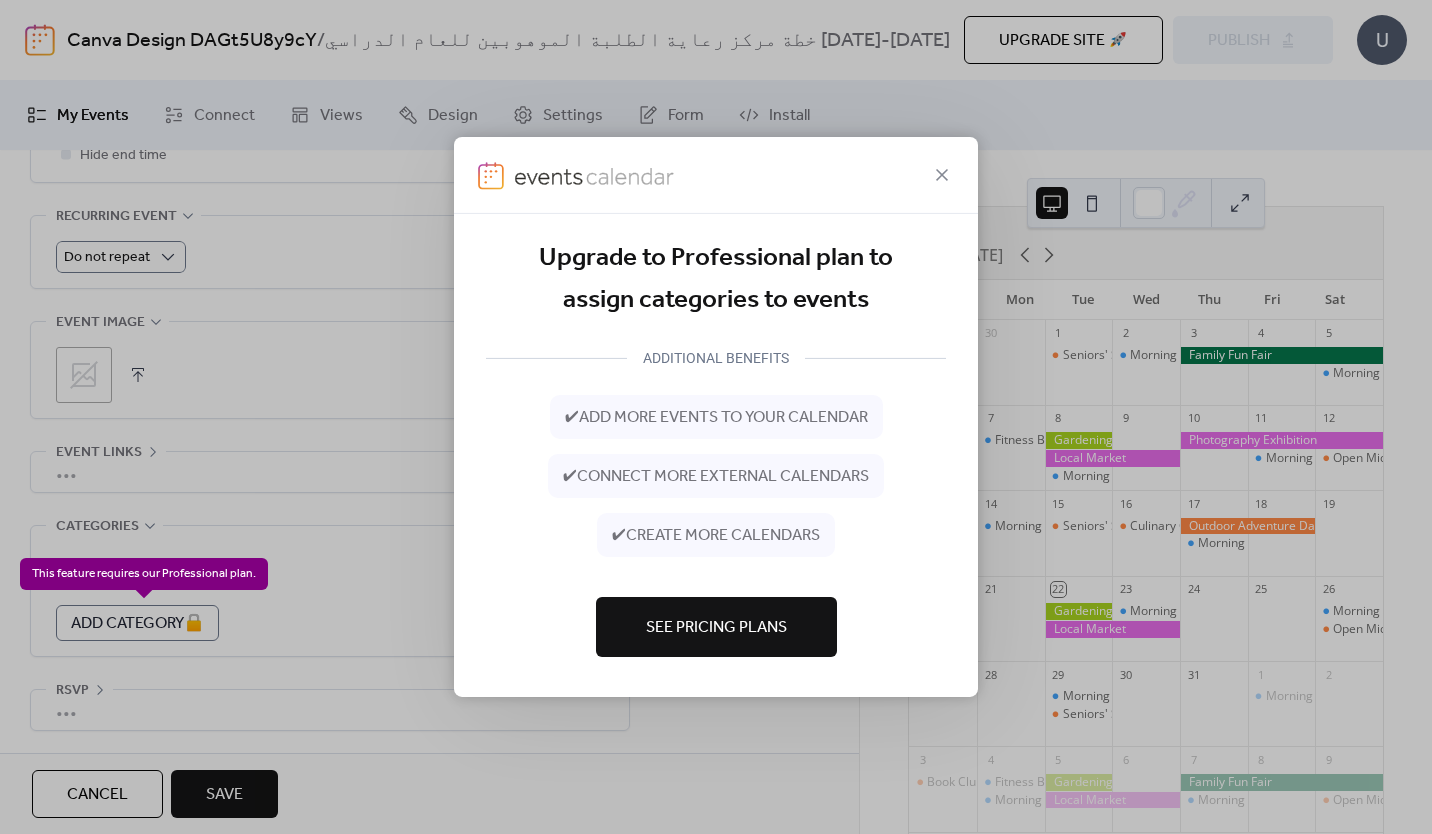 click on "See Pricing Plans" at bounding box center (716, 628) 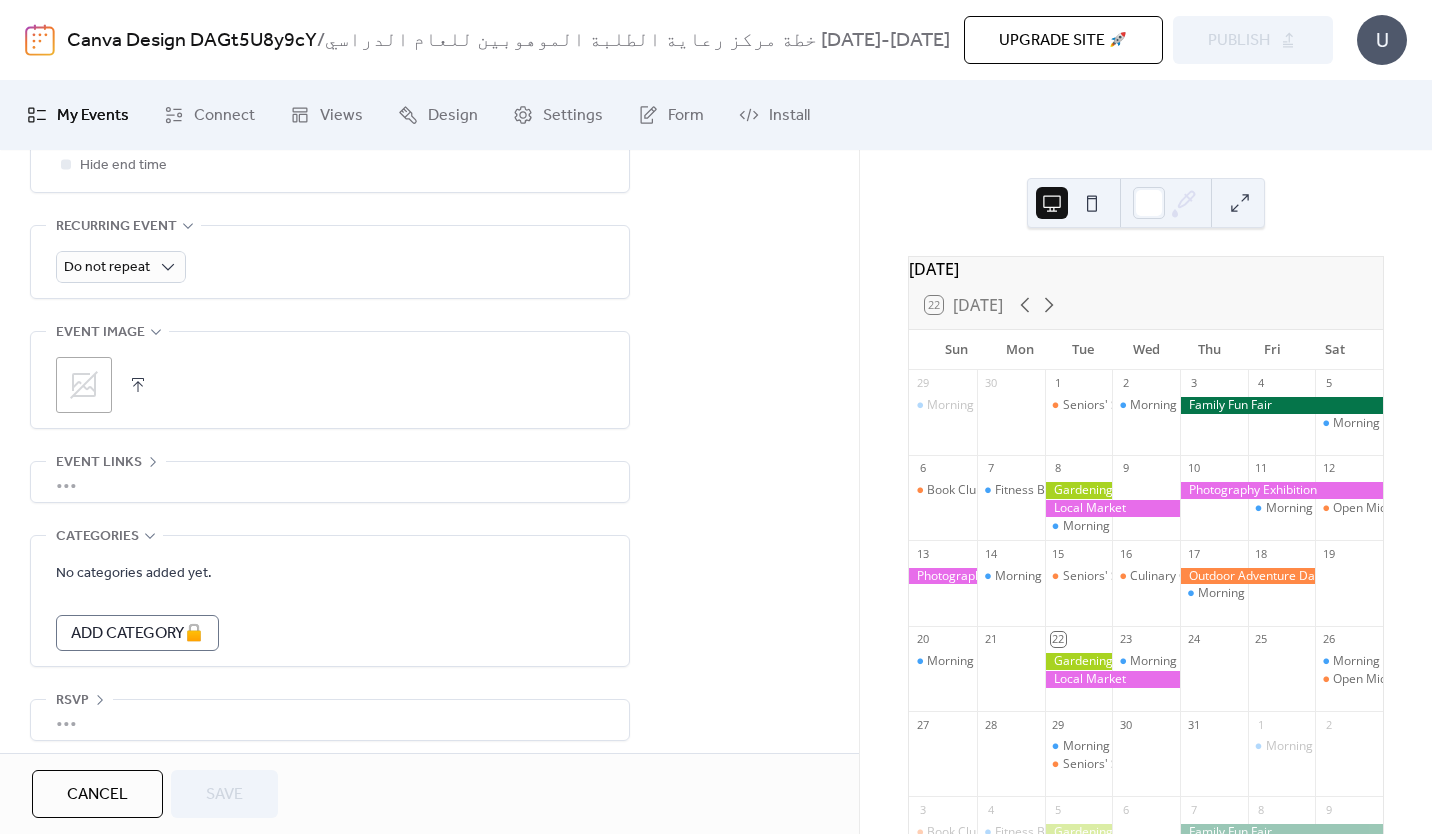 scroll, scrollTop: 883, scrollLeft: 0, axis: vertical 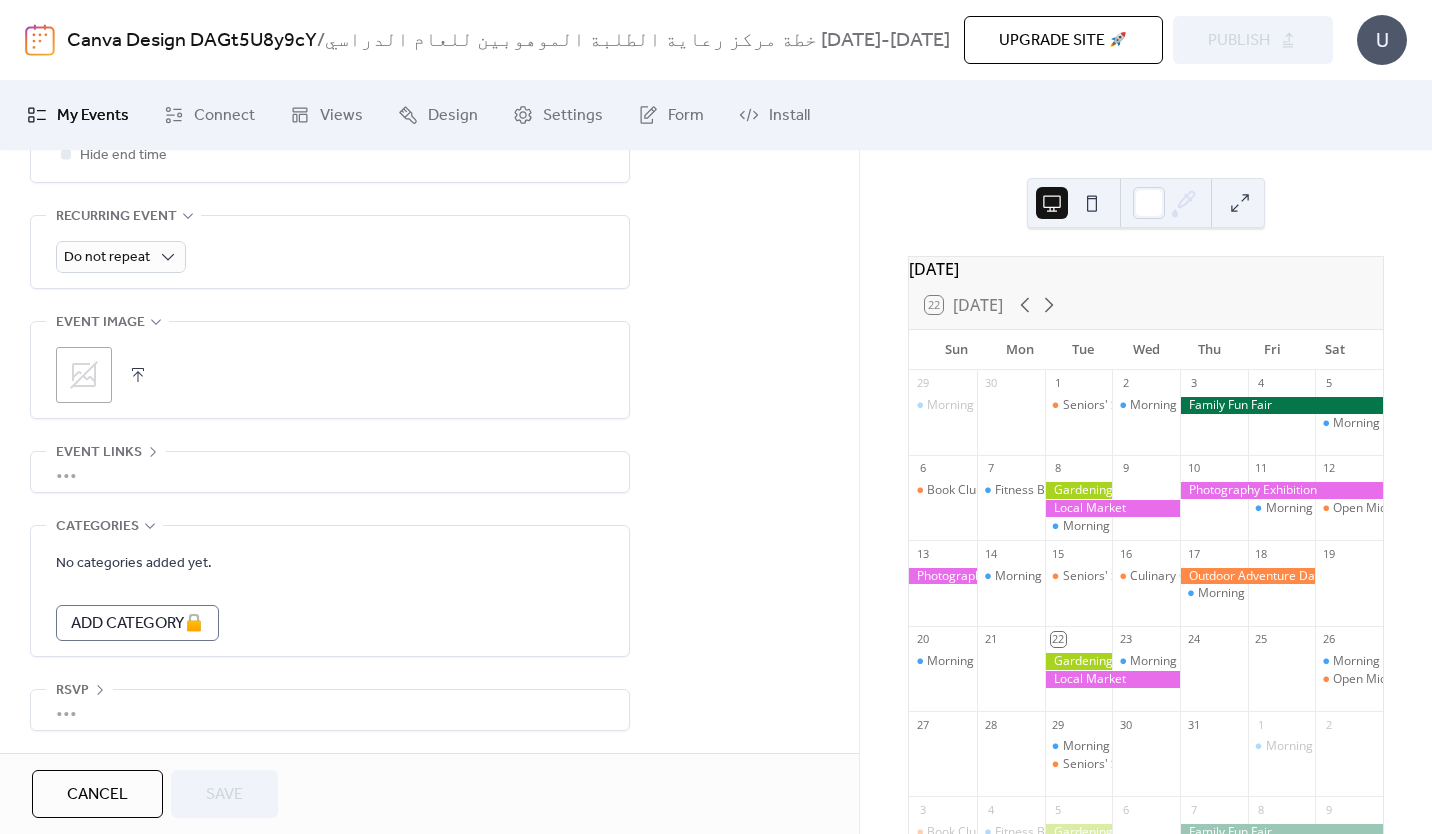 click on "No categories added yet. Add Category  🔒" at bounding box center [330, 596] 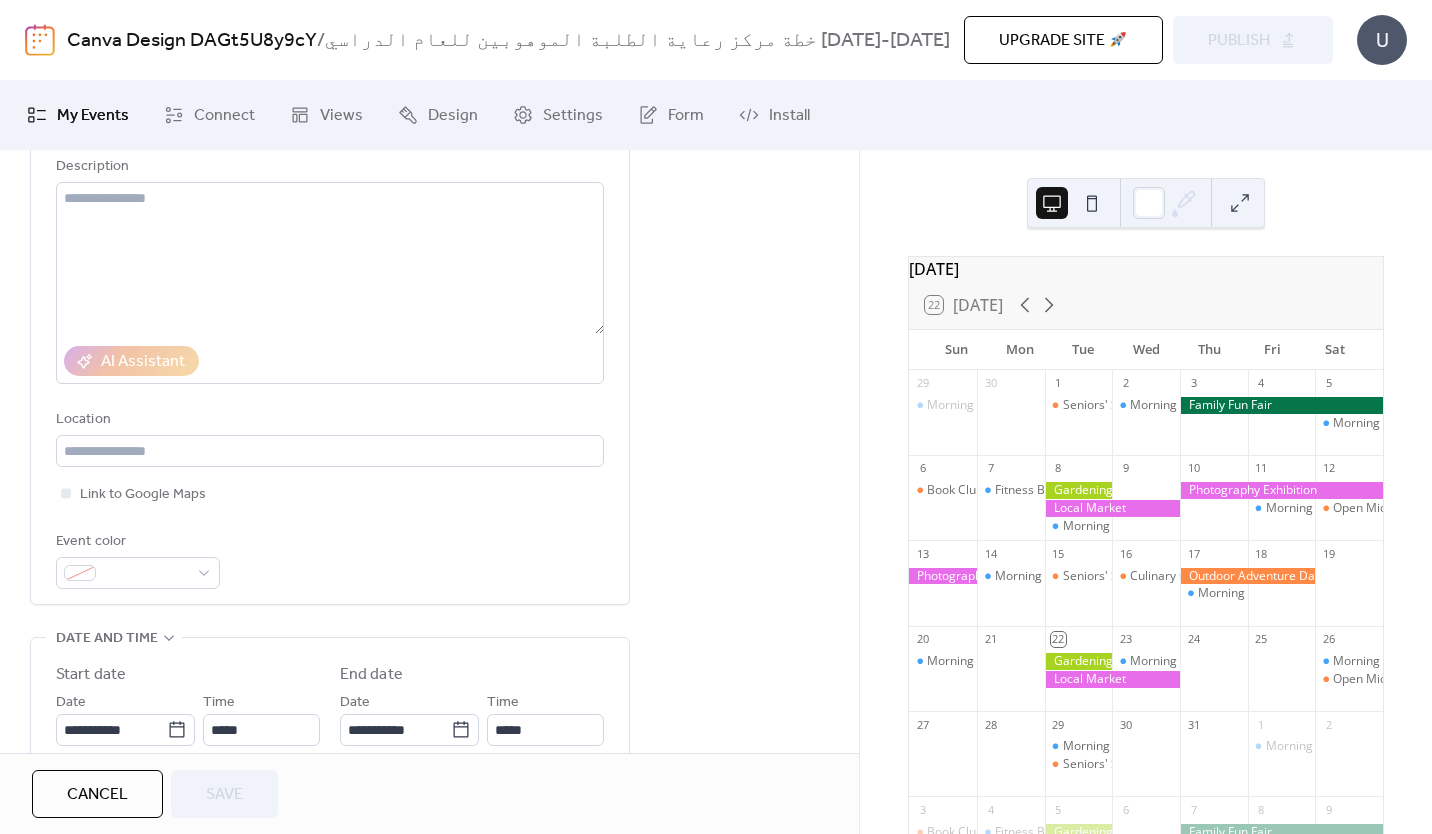 scroll, scrollTop: 183, scrollLeft: 0, axis: vertical 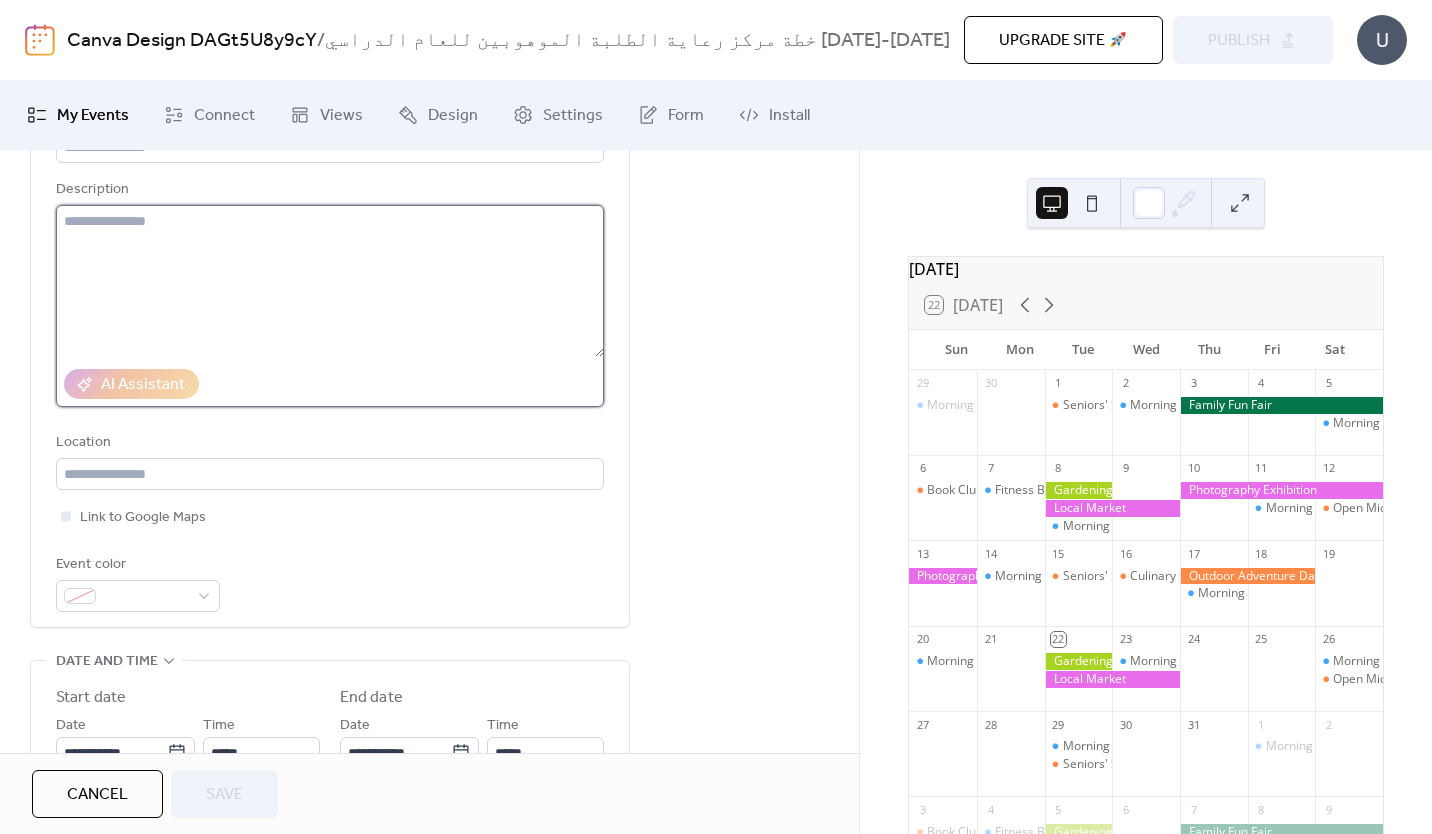 click at bounding box center (330, 281) 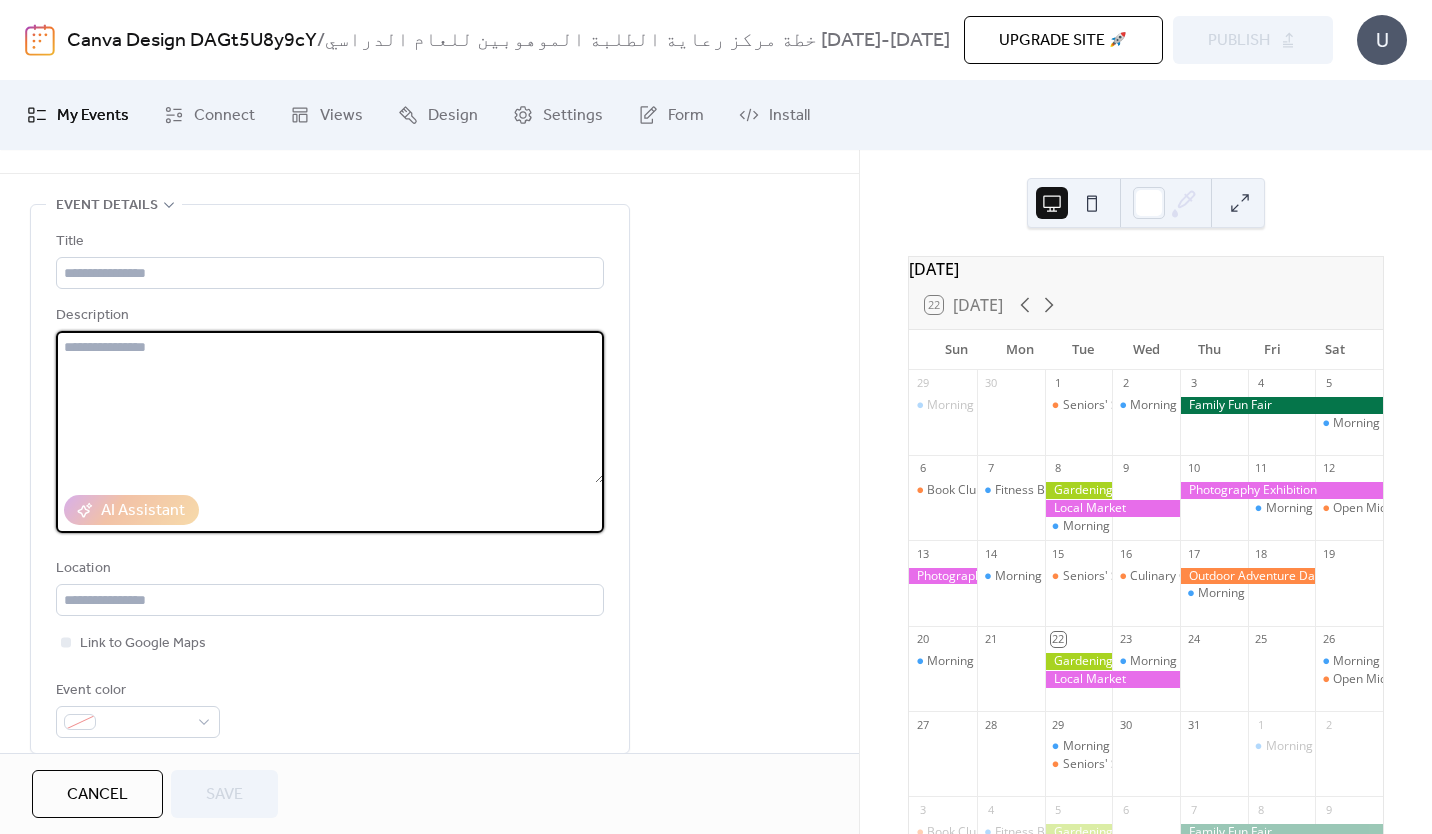 scroll, scrollTop: 0, scrollLeft: 0, axis: both 